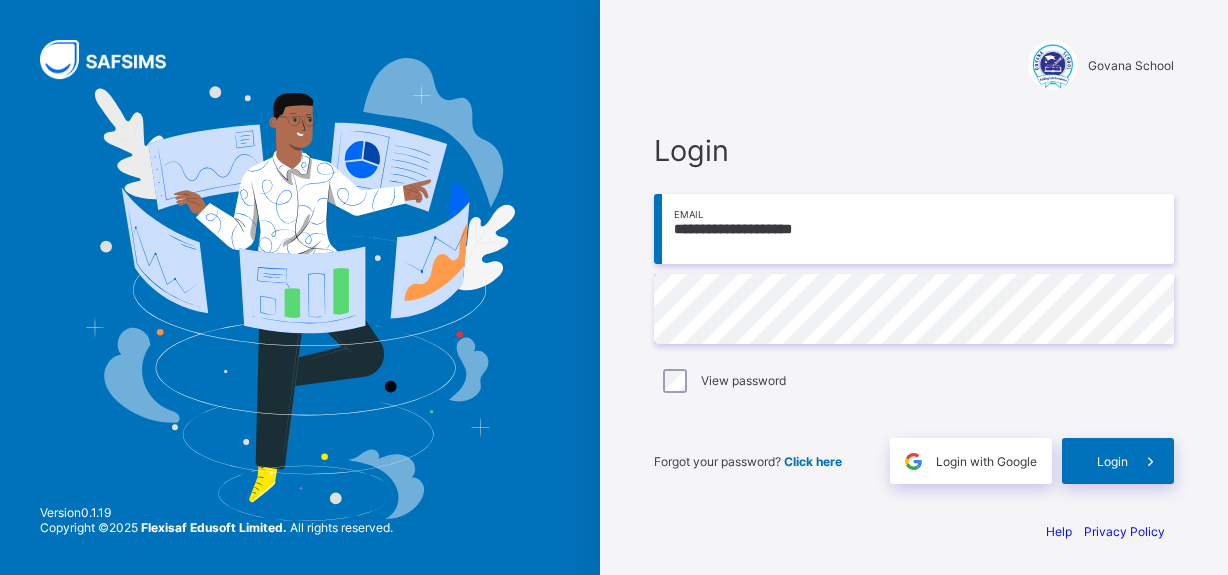 scroll, scrollTop: 0, scrollLeft: 0, axis: both 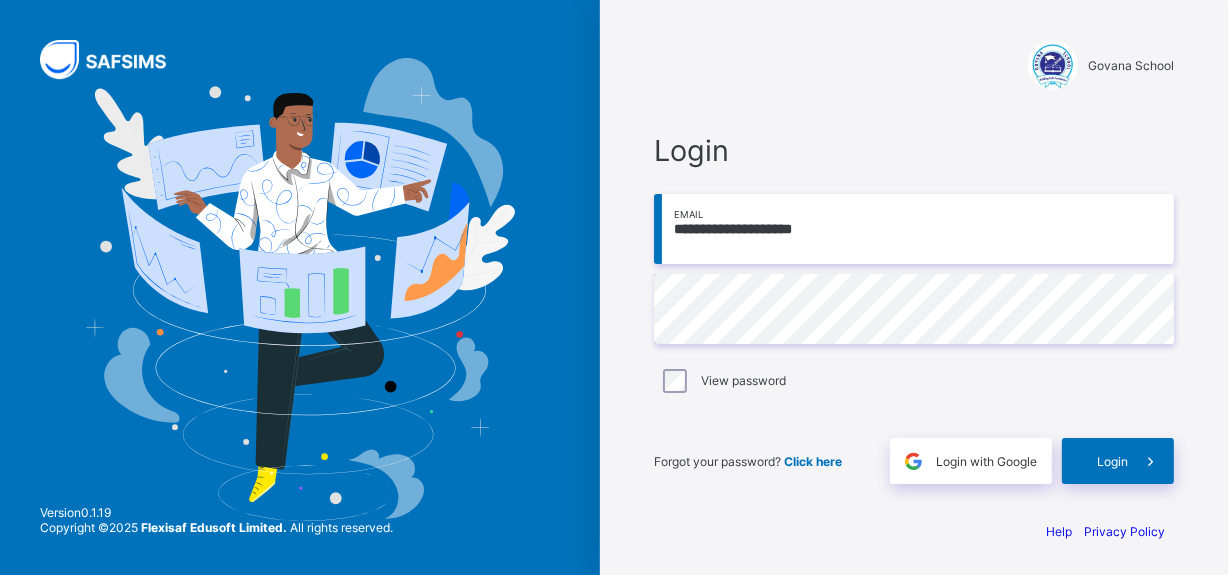 click on "Login" at bounding box center (1118, 461) 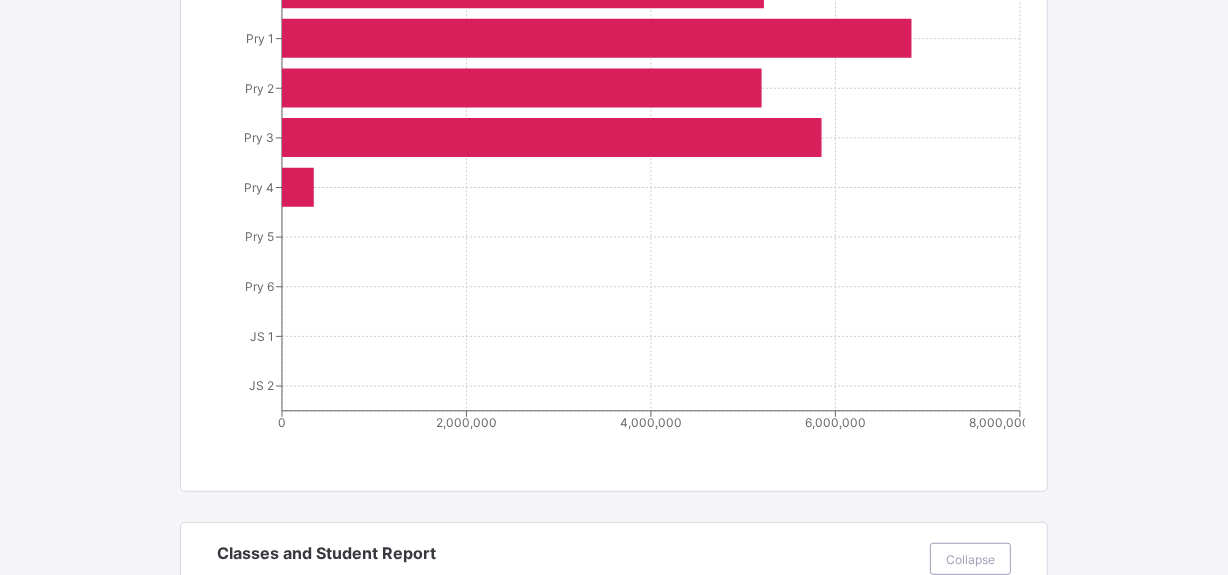 scroll, scrollTop: 0, scrollLeft: 0, axis: both 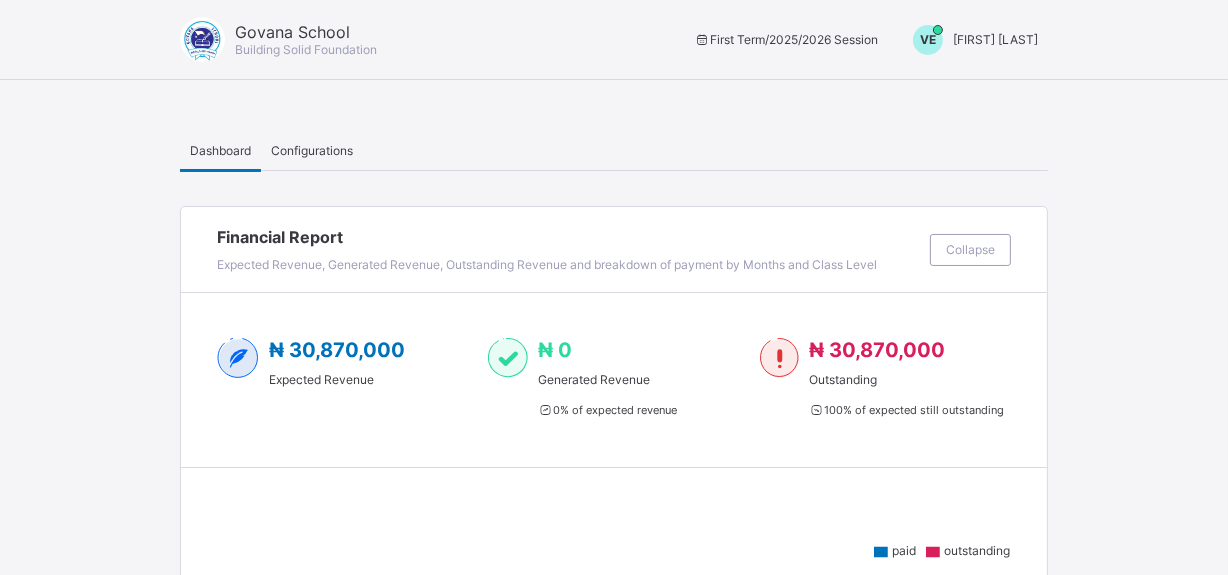 click on "[FIRST] [LAST]" at bounding box center [995, 39] 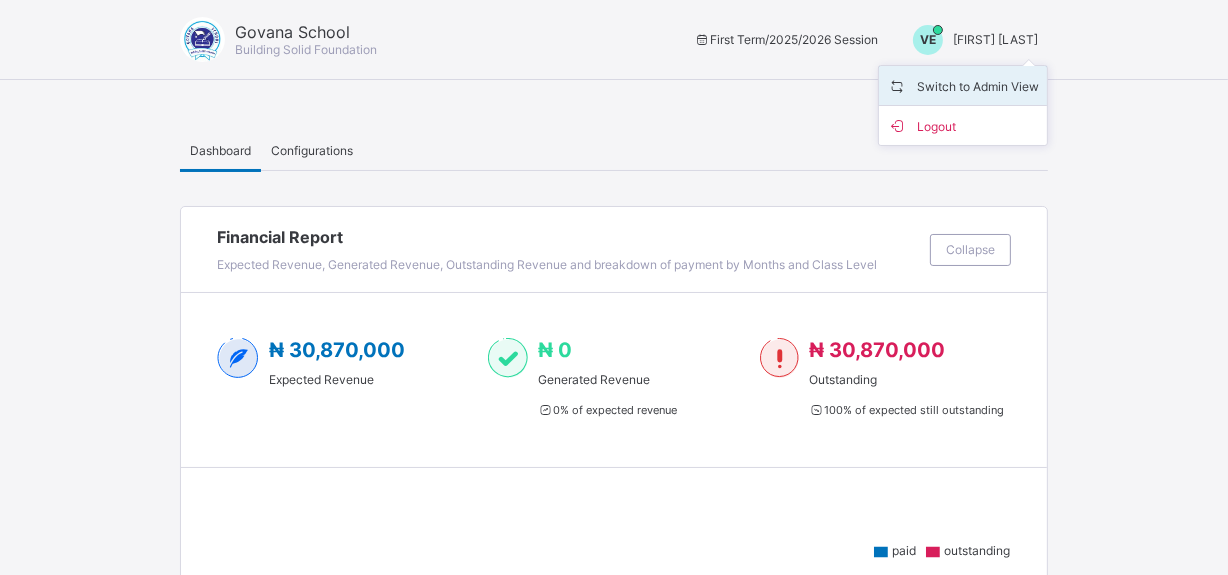 click on "Switch to Admin View" at bounding box center [963, 85] 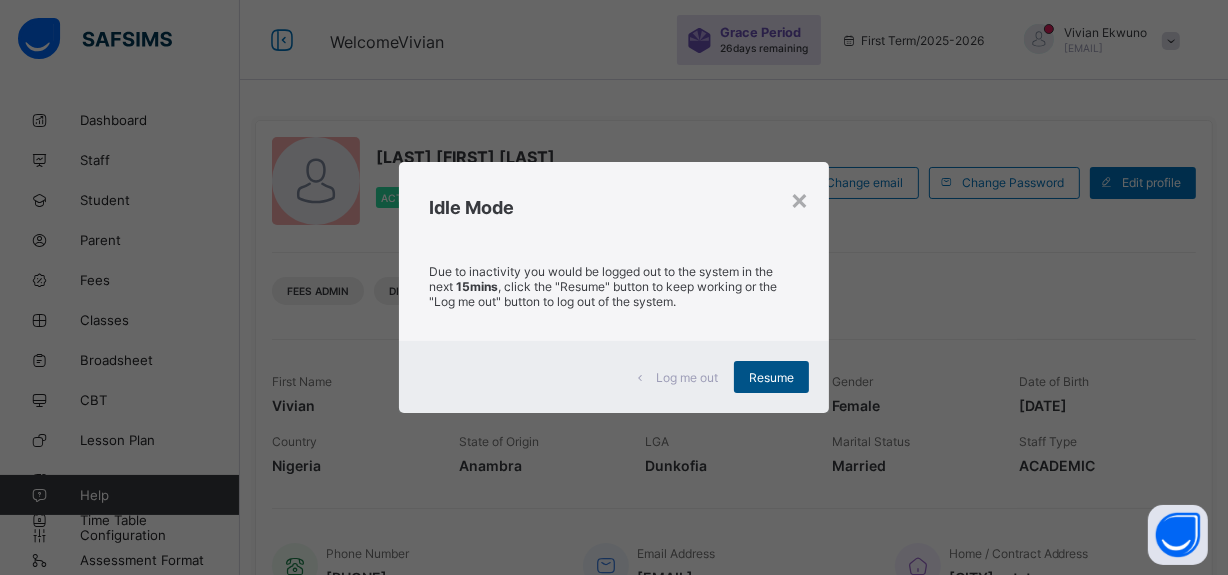 click on "Resume" at bounding box center [771, 377] 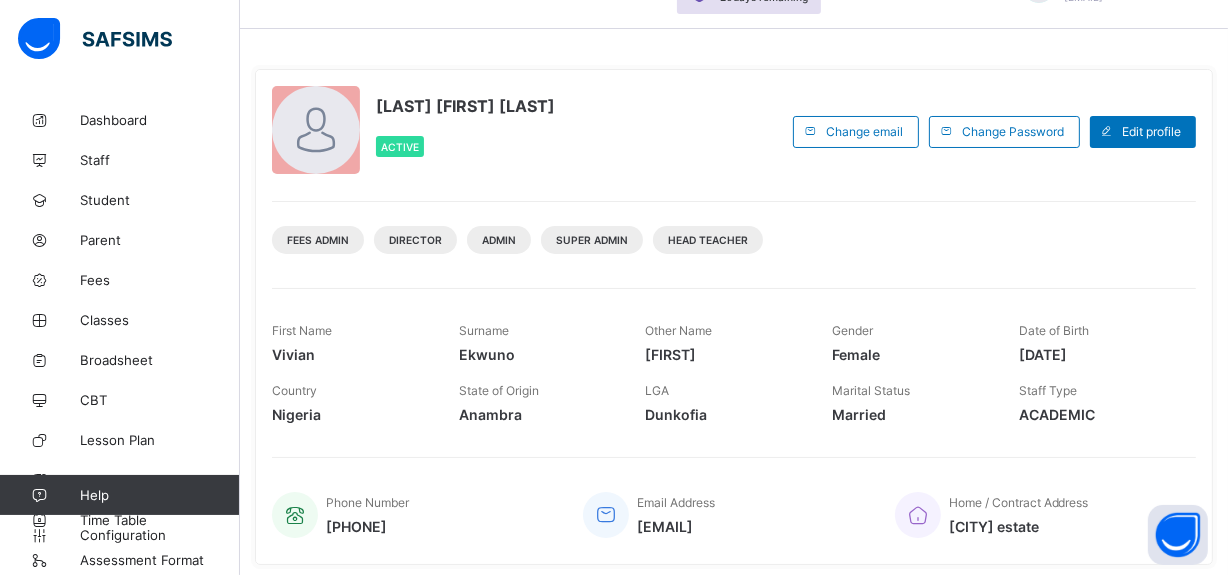 scroll, scrollTop: 46, scrollLeft: 0, axis: vertical 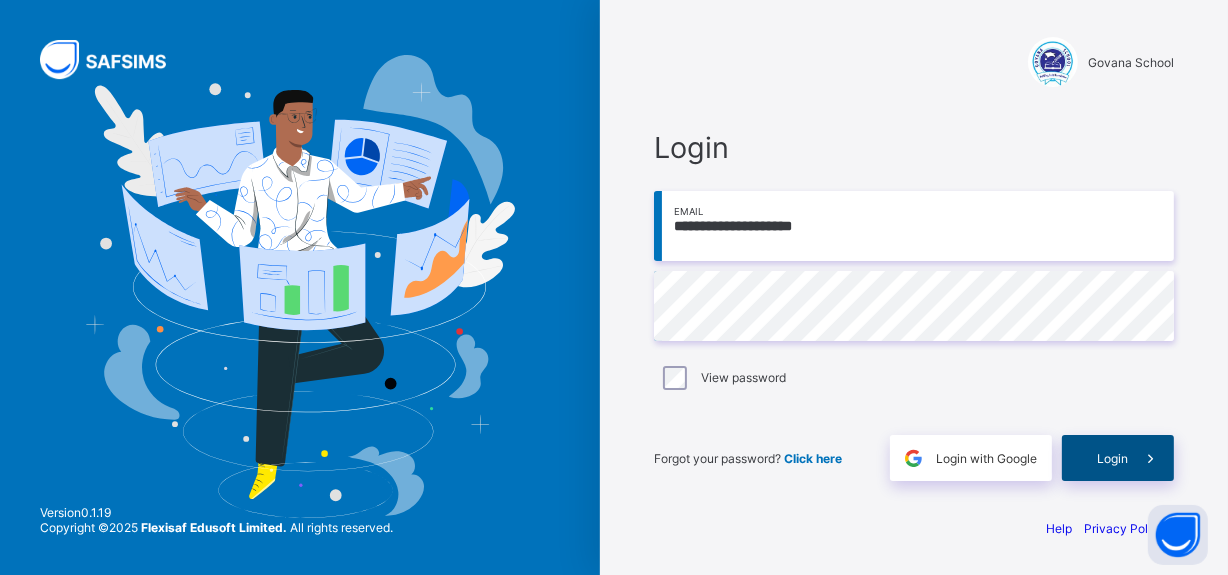 click on "Login" at bounding box center (1112, 458) 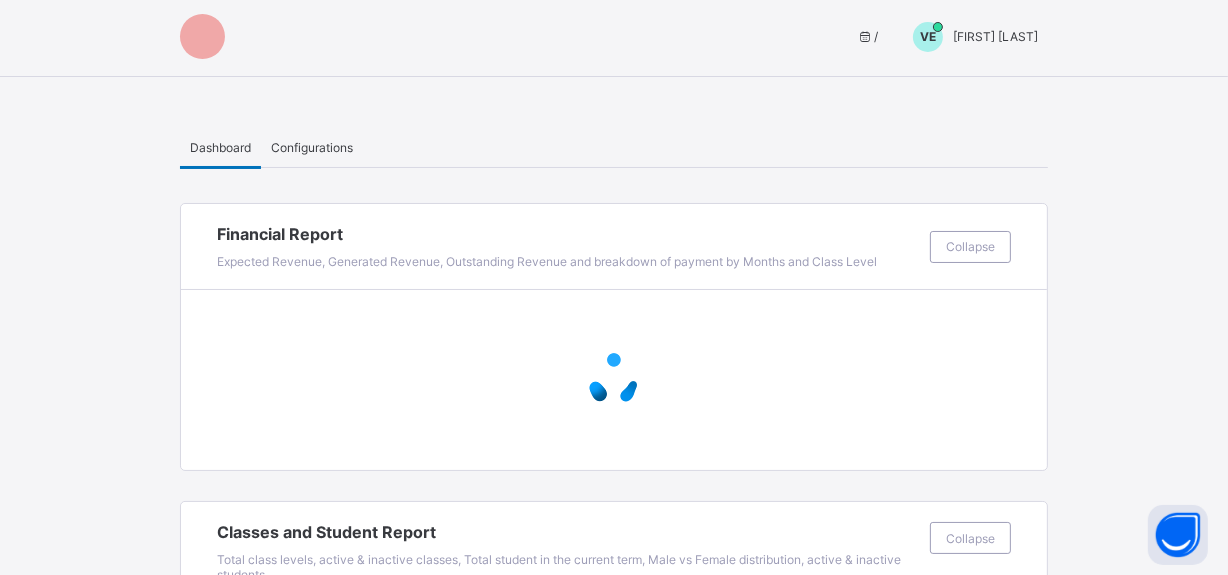 scroll, scrollTop: 46, scrollLeft: 0, axis: vertical 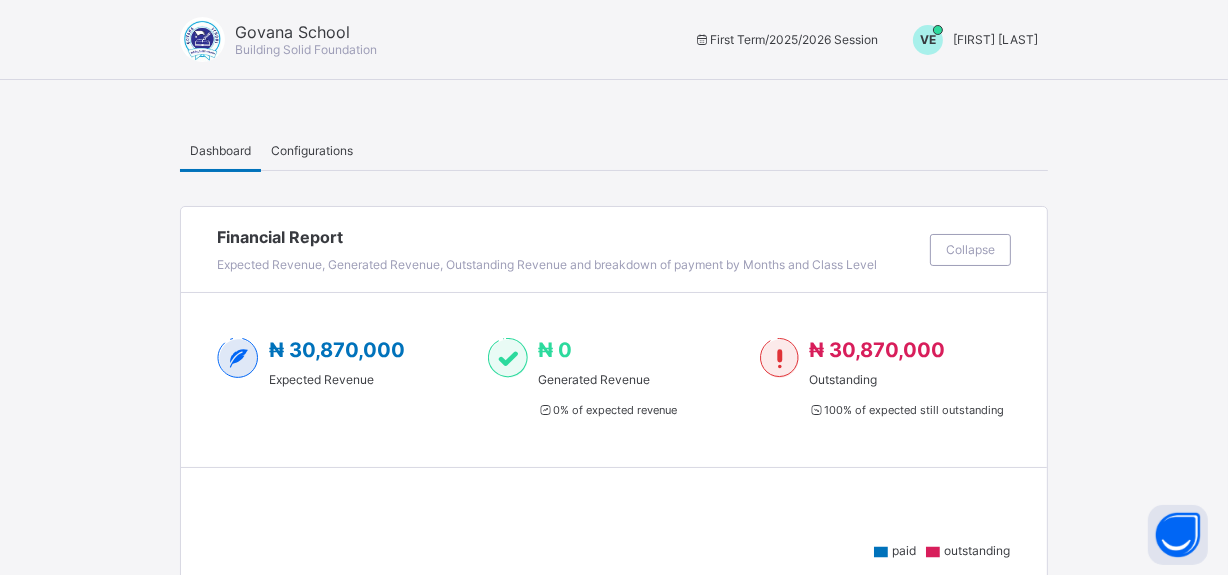 click on "[FIRST] [FIRST] [LAST]" at bounding box center [970, 40] 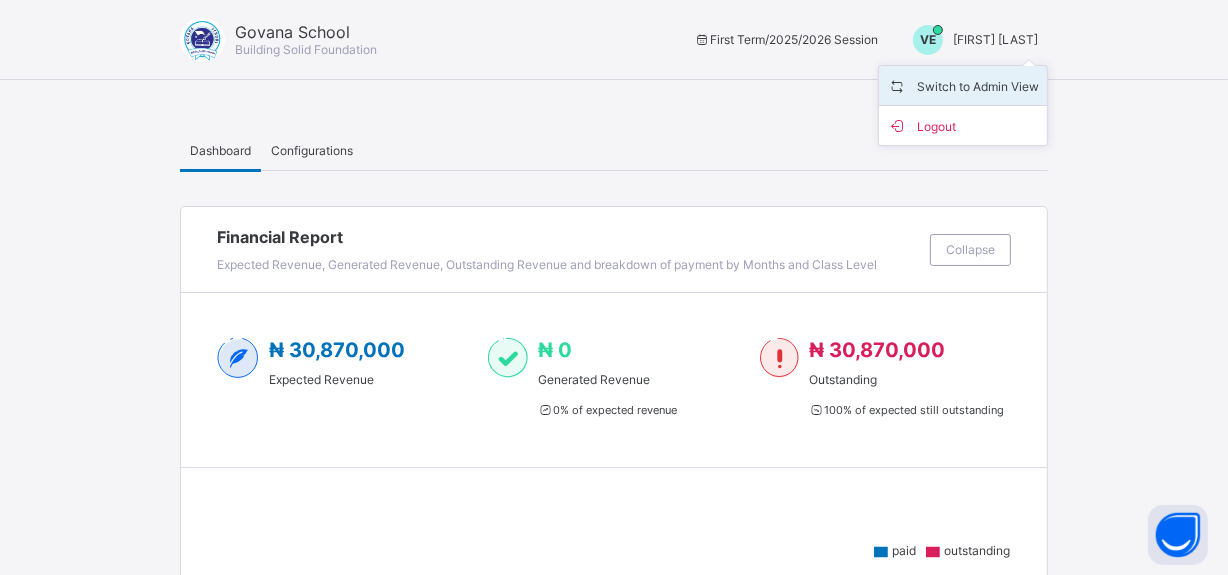 click on "Switch to Admin View" at bounding box center (963, 85) 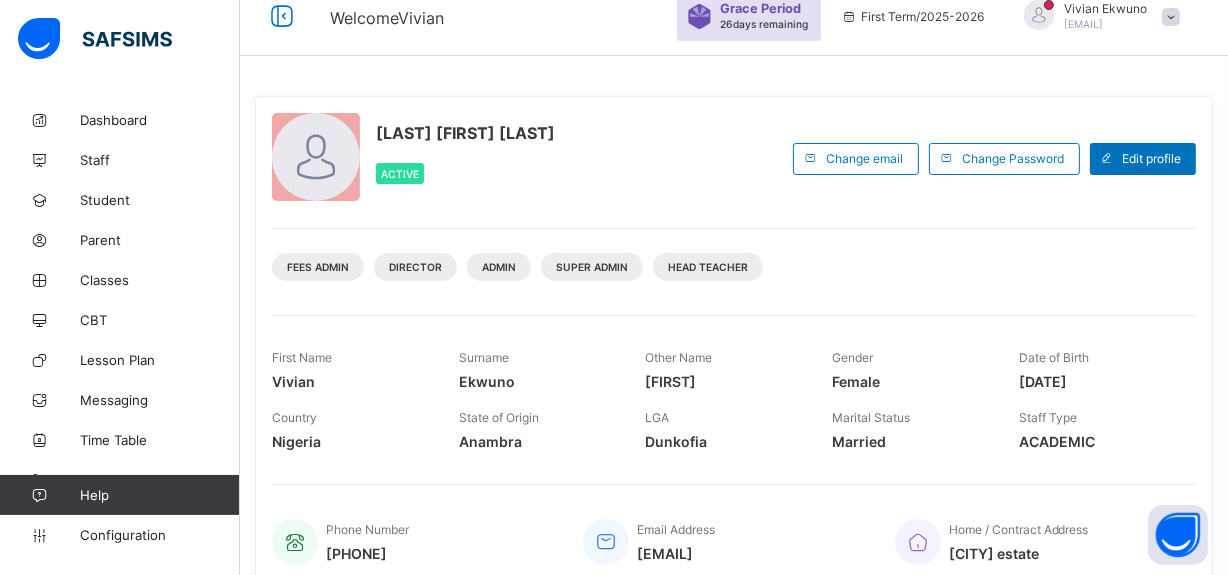 scroll, scrollTop: 0, scrollLeft: 0, axis: both 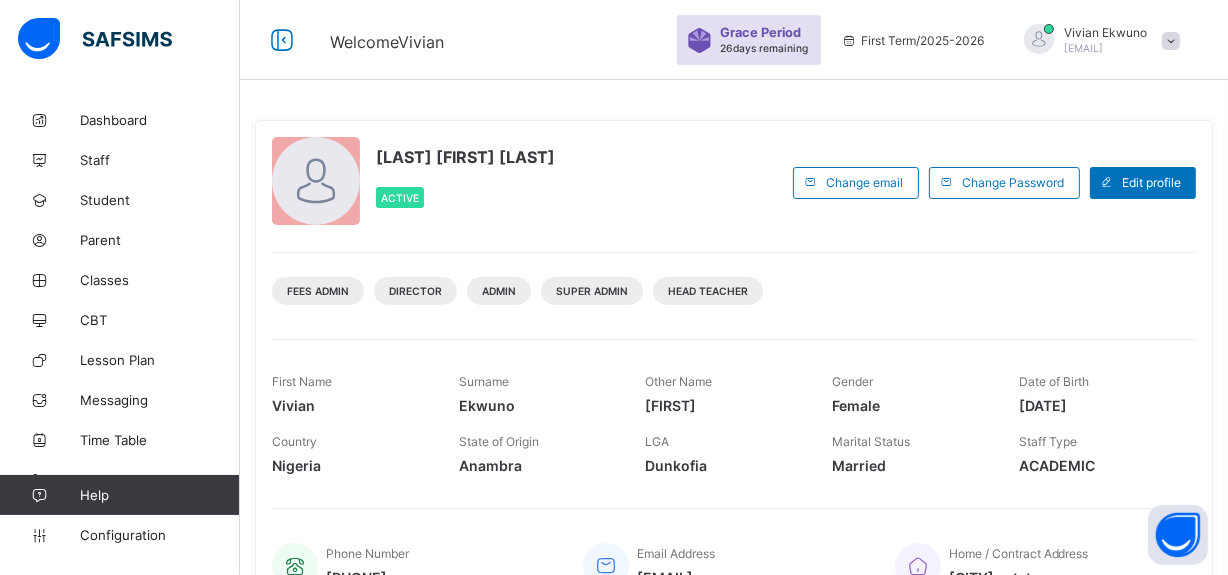 click on "[FIRST]   [LAST]" at bounding box center [1105, 32] 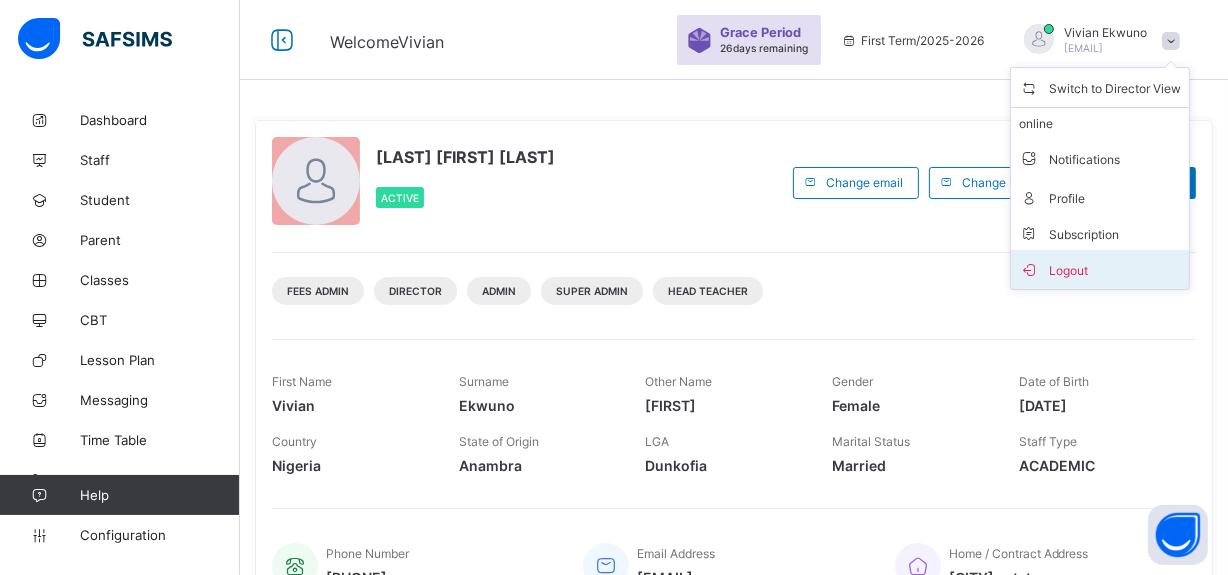 click on "Logout" at bounding box center [1100, 269] 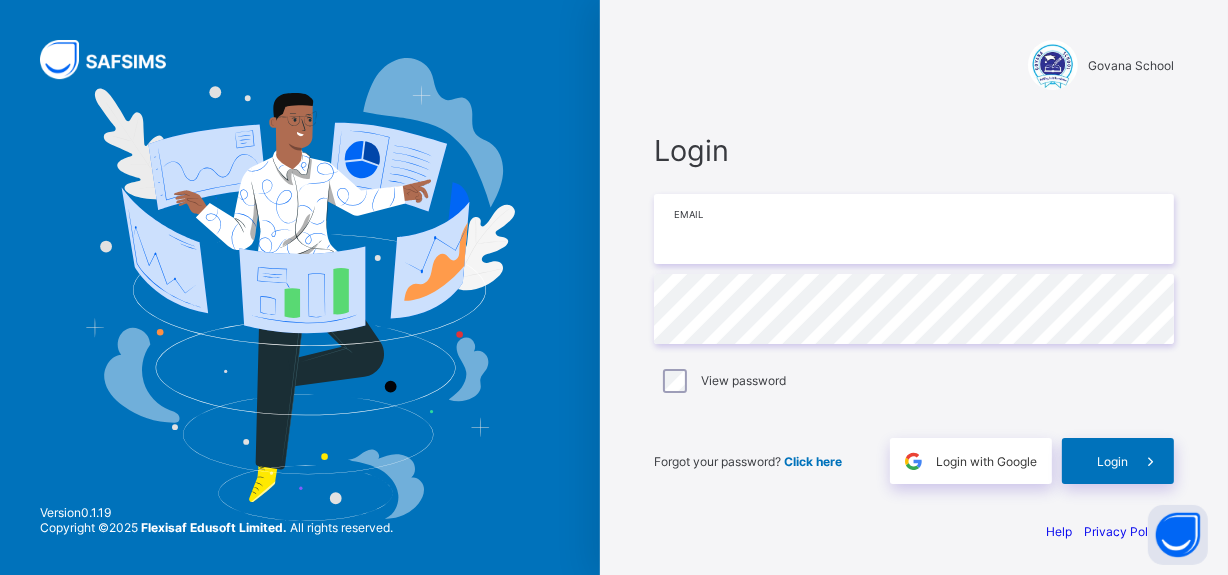 type on "**********" 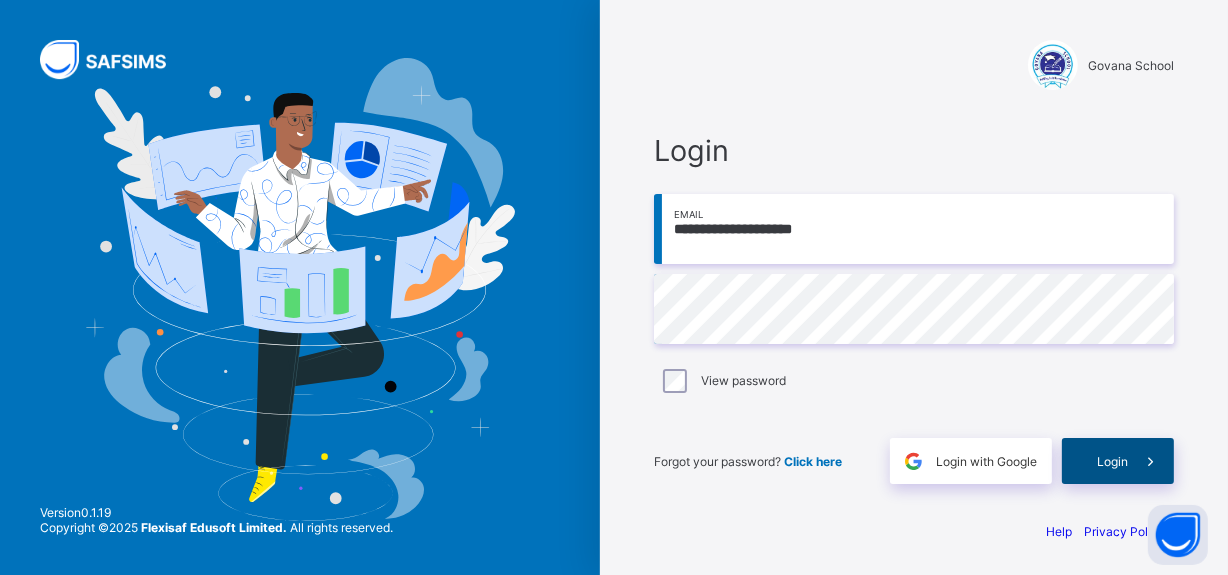 click on "Login" at bounding box center [1118, 461] 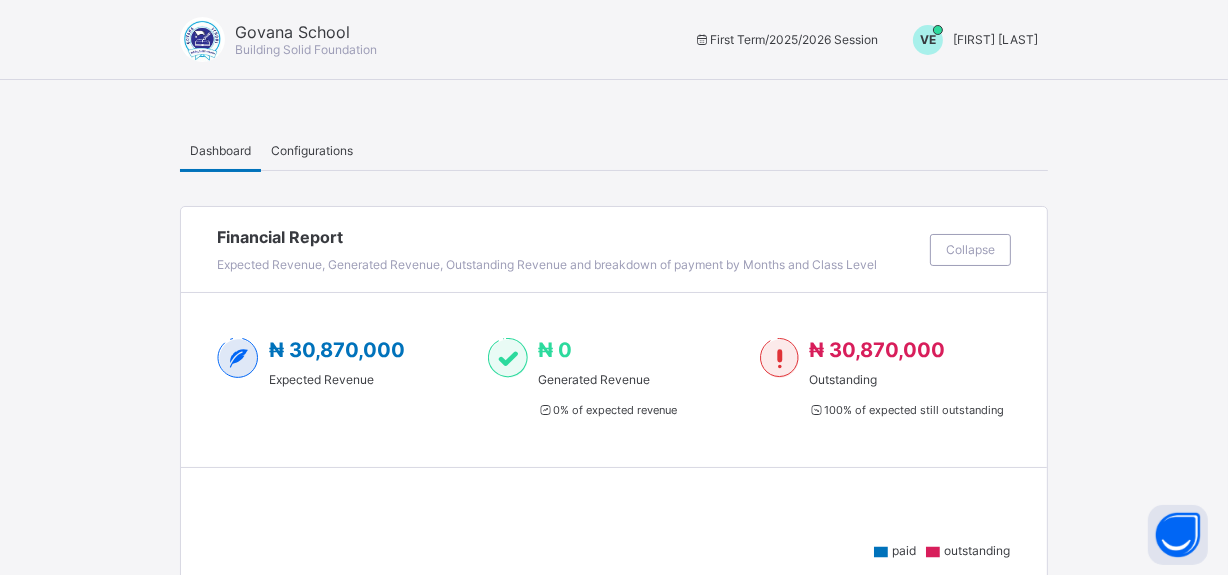 click on "[FIRST] [LAST]" at bounding box center (995, 39) 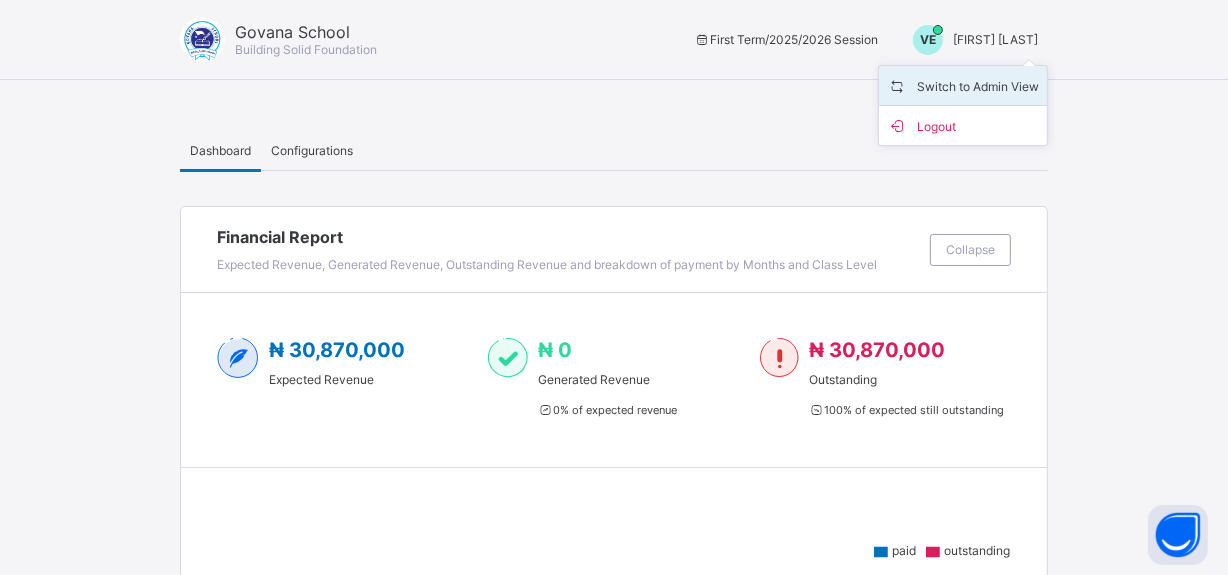 click on "Switch to Admin View" at bounding box center [963, 85] 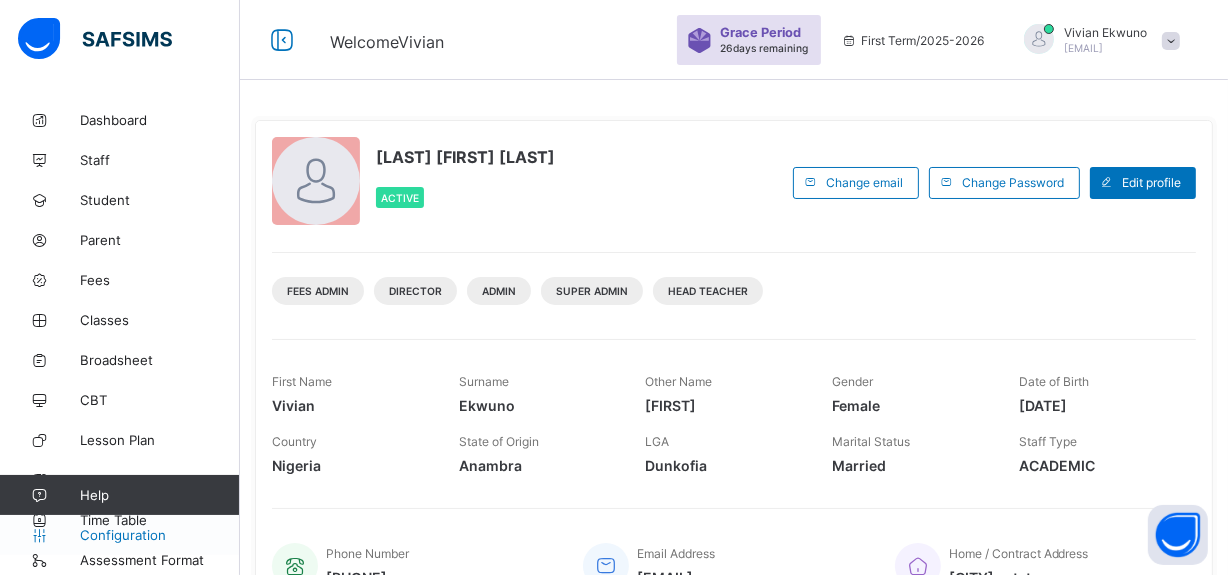 click on "Configuration" at bounding box center (159, 535) 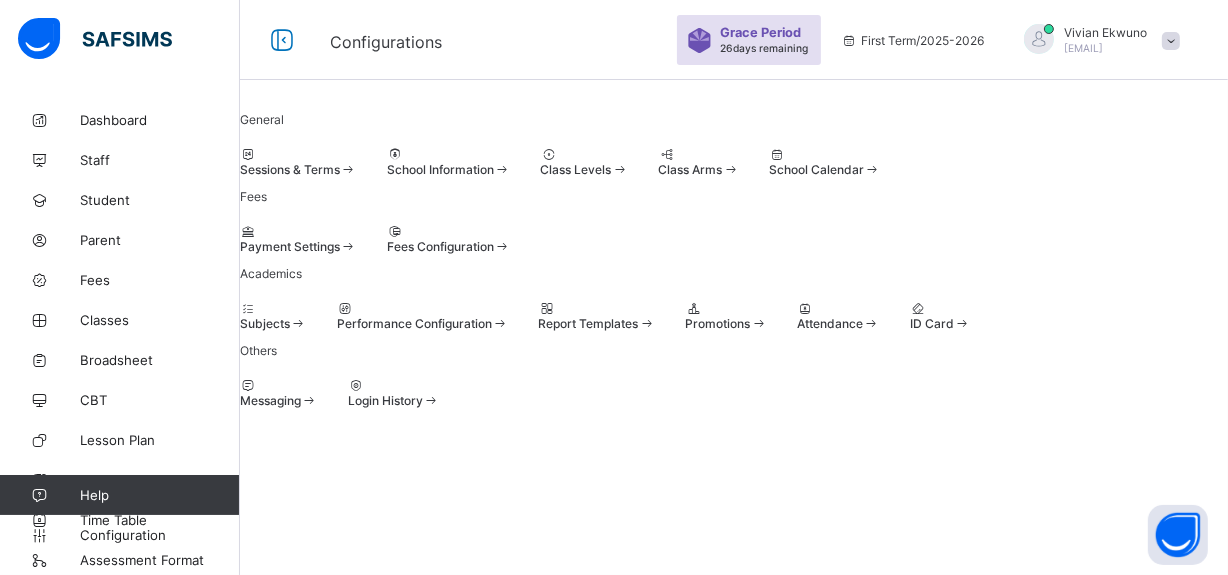 click on "Sessions & Terms" at bounding box center (290, 169) 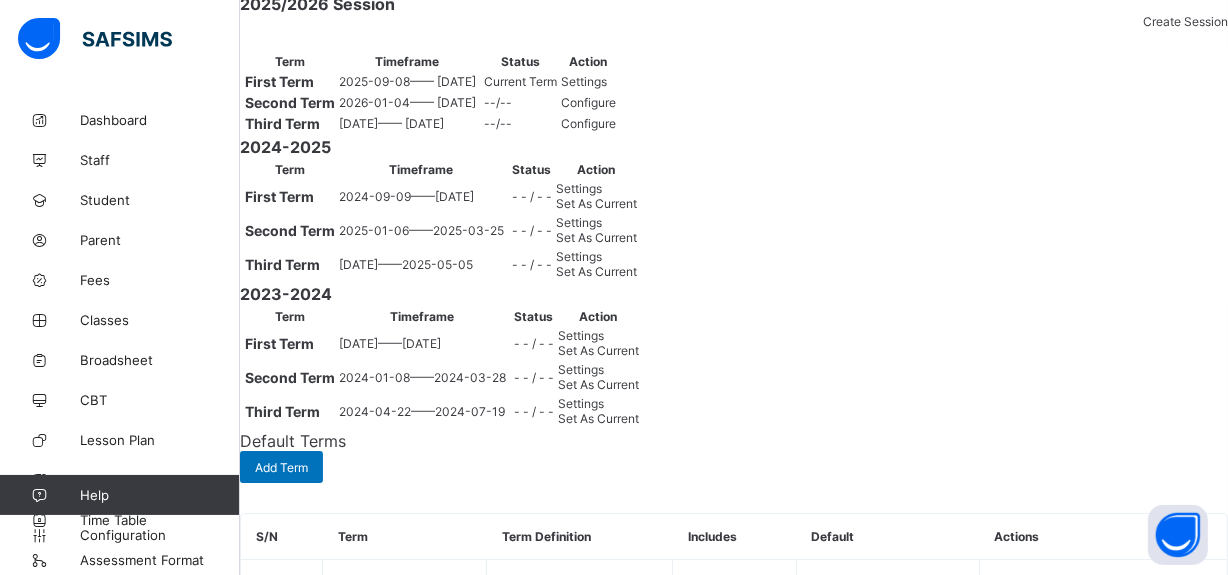 scroll, scrollTop: 315, scrollLeft: 0, axis: vertical 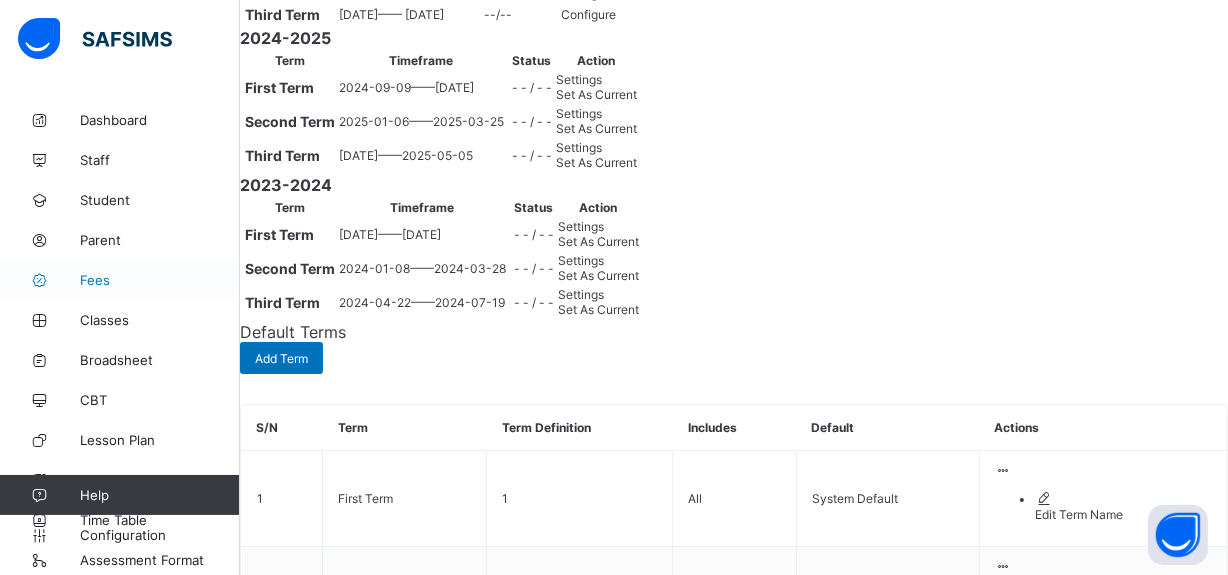 click on "Fees" at bounding box center (160, 280) 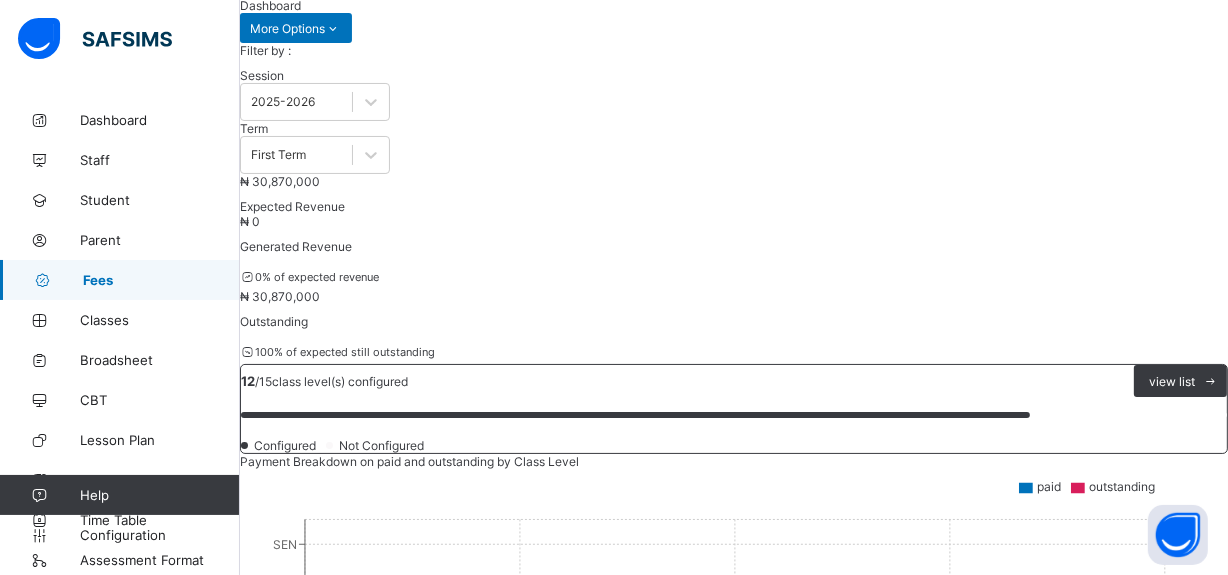 scroll, scrollTop: 315, scrollLeft: 0, axis: vertical 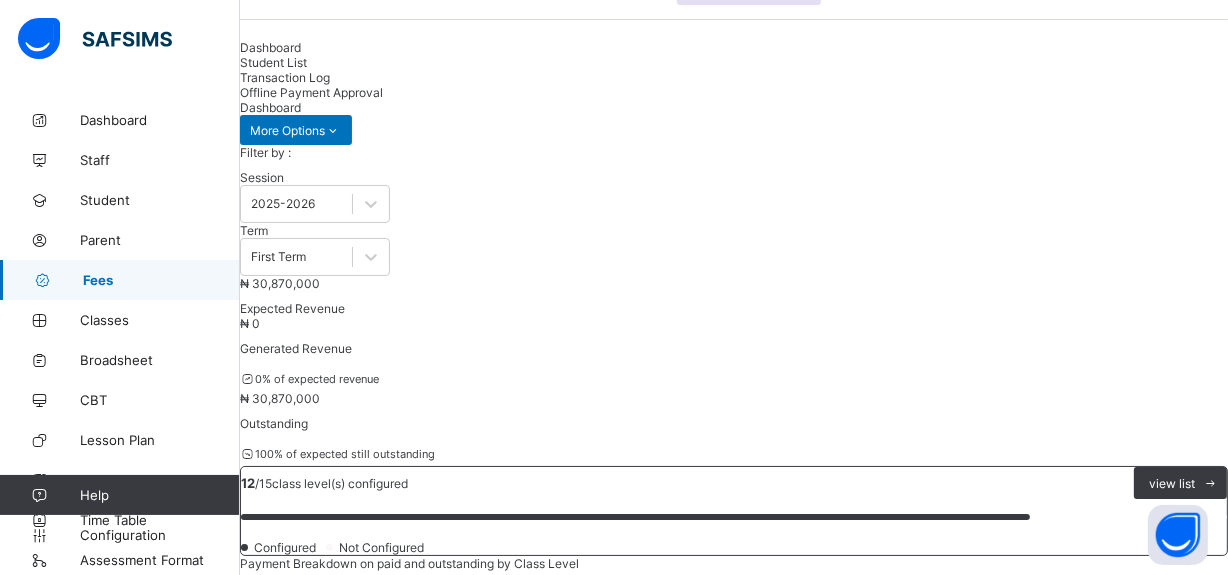 click on "Student List" at bounding box center [273, 62] 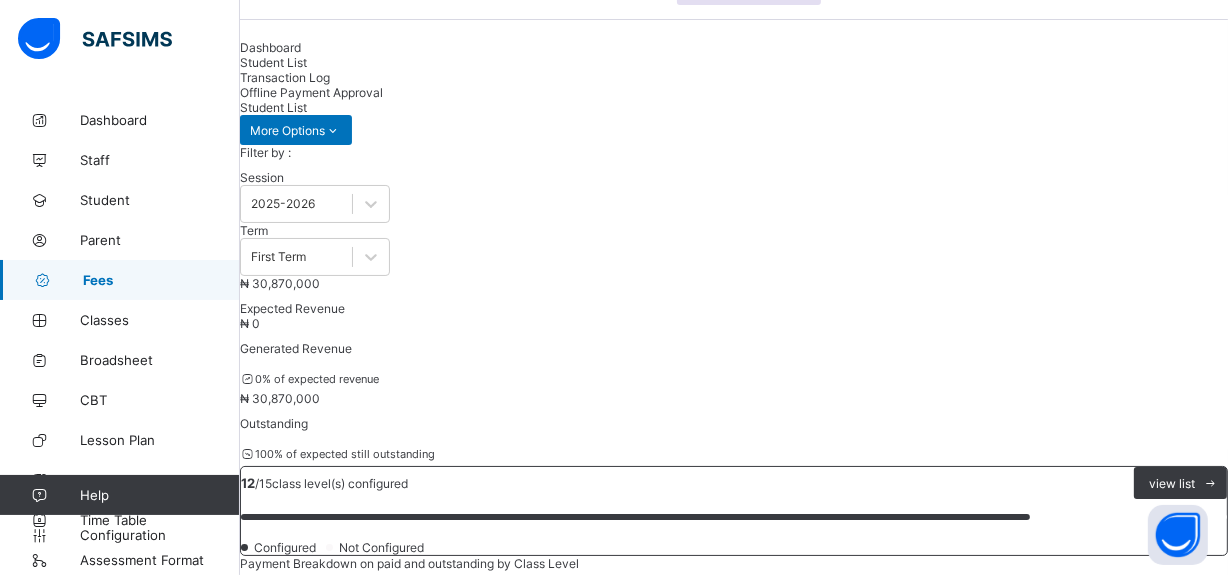 click 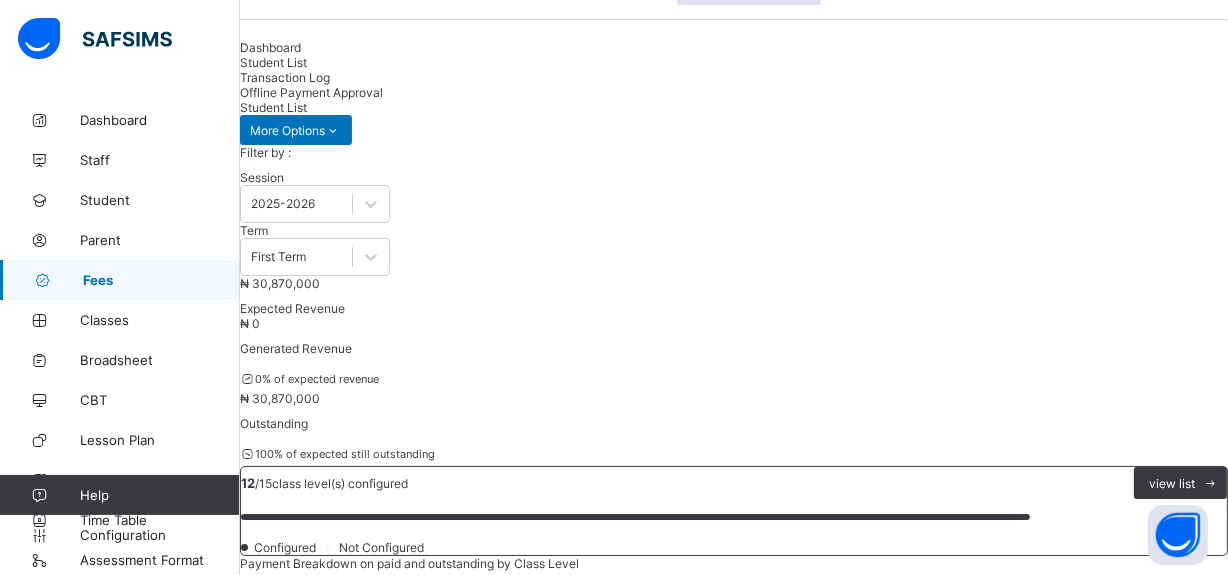 click 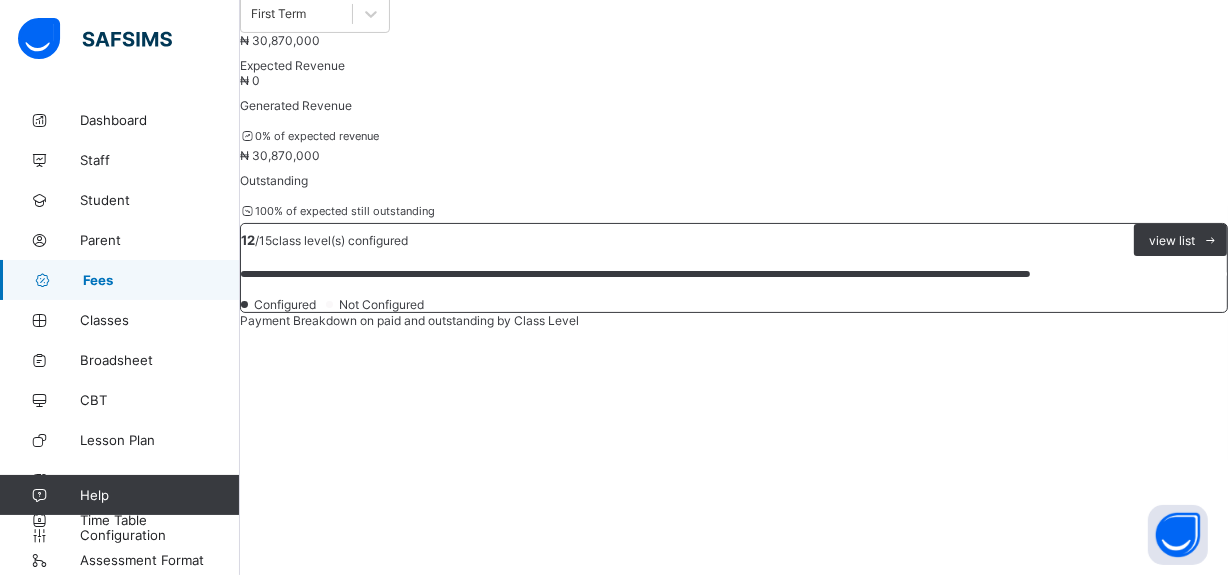 scroll, scrollTop: 376, scrollLeft: 0, axis: vertical 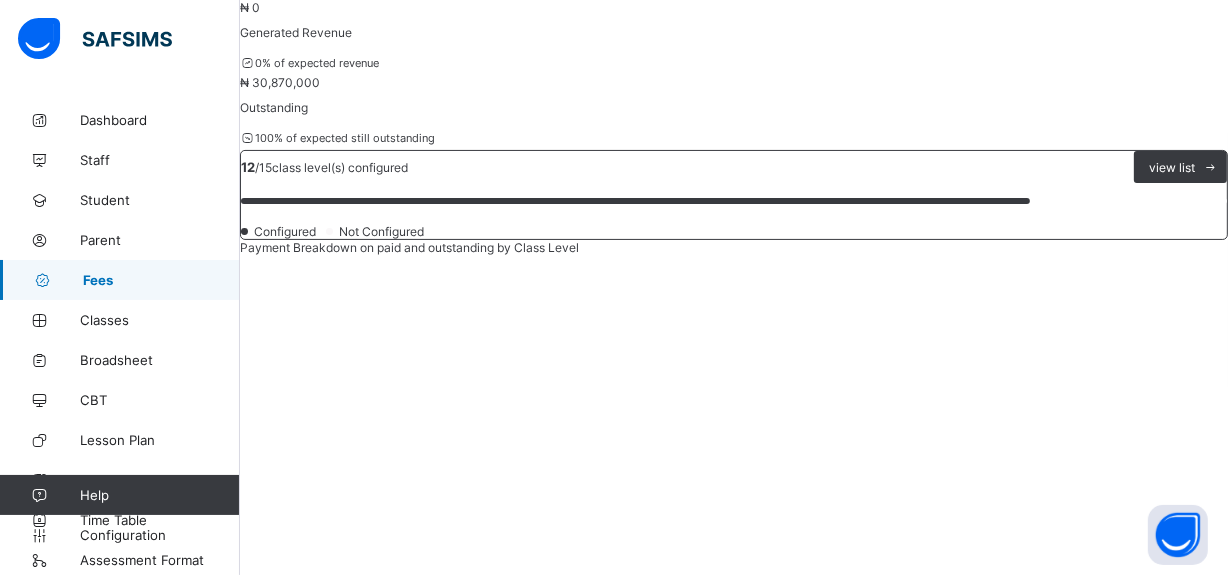 click on "Reception" at bounding box center (734, 1933) 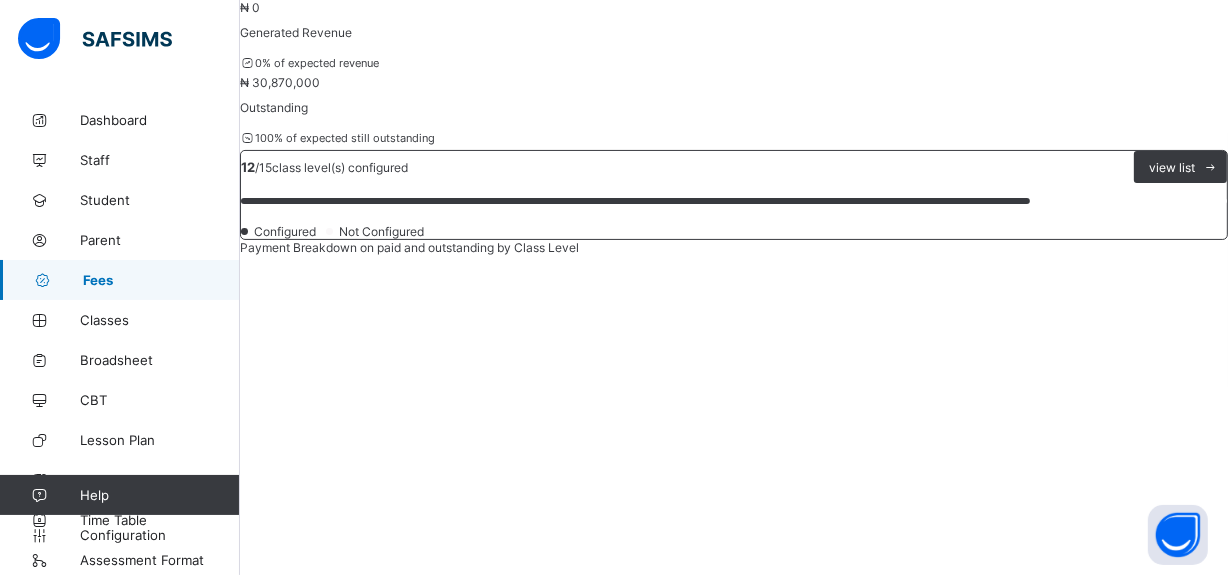 click at bounding box center [305, 1830] 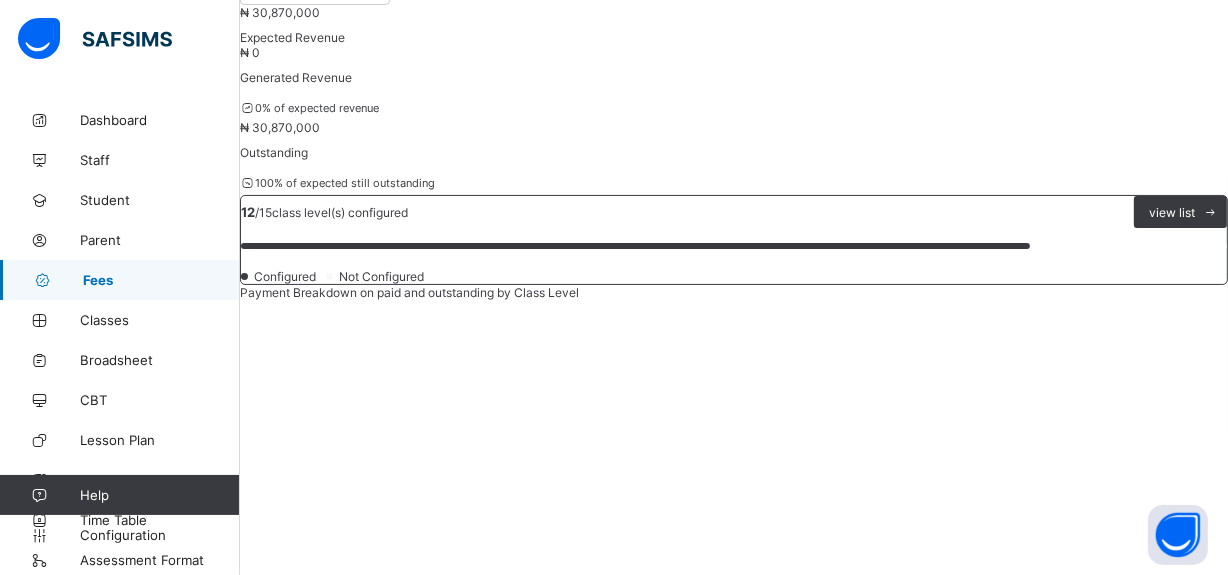 click at bounding box center (292, 1822) 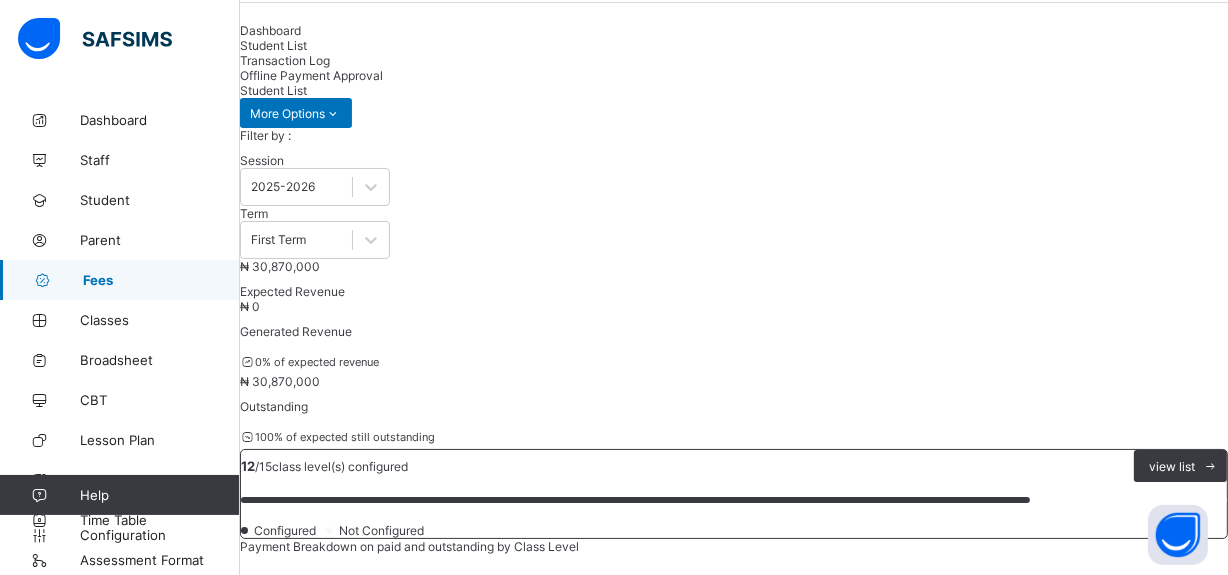 scroll, scrollTop: 16, scrollLeft: 0, axis: vertical 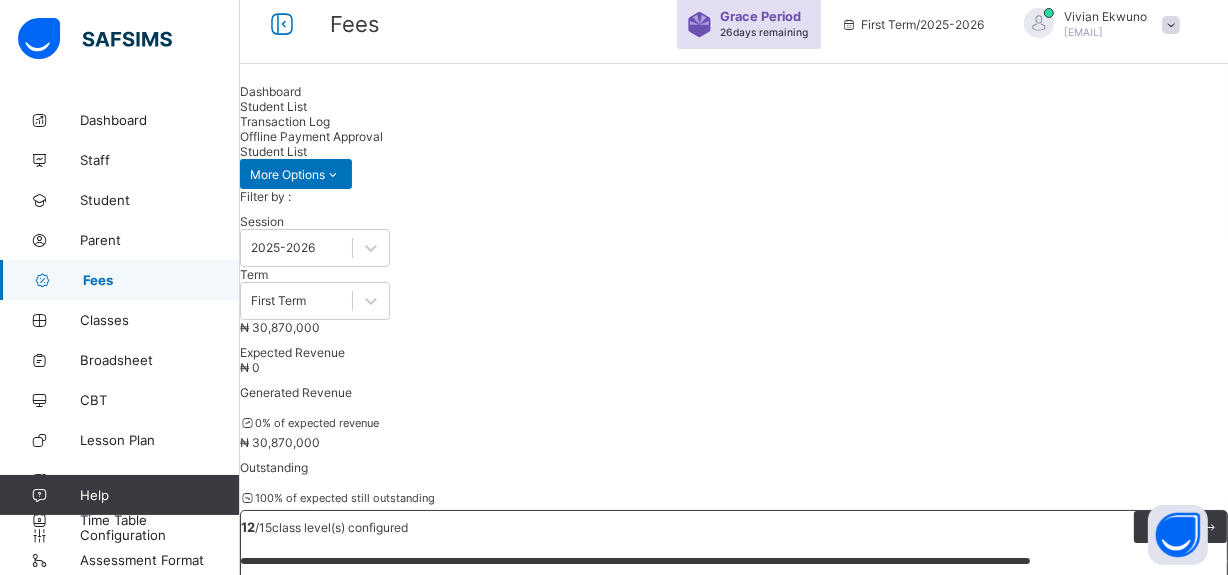 click 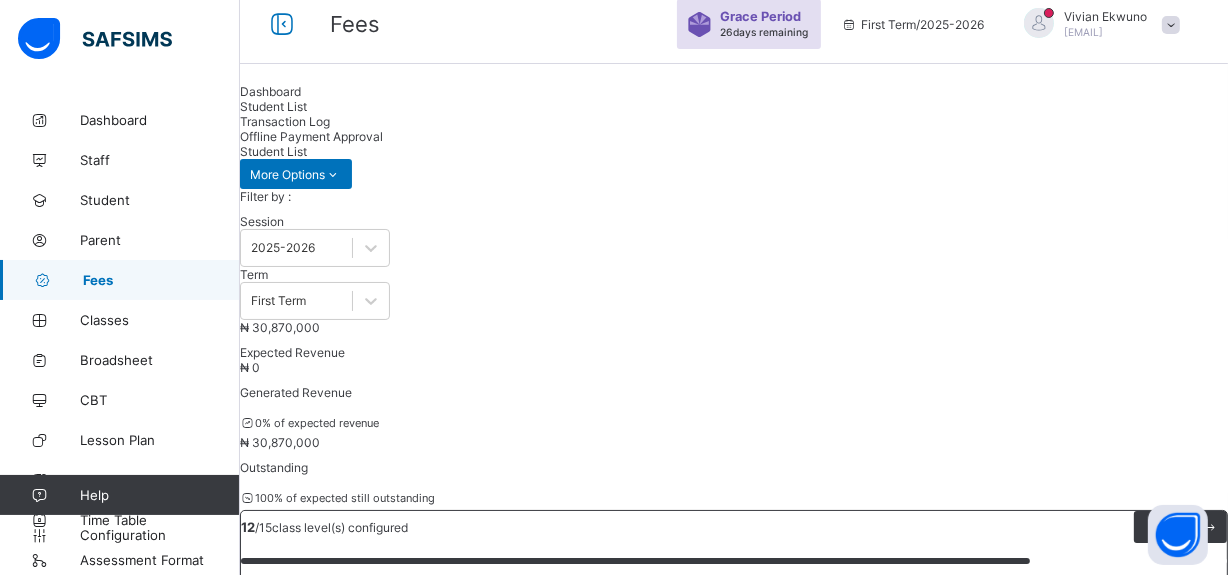 click on "Dashboard Student List Transaction Log Offline Payment Approval Student List More Options Filter by : Session [YEAR]-[YEAR] Term First Term Expected Revenue Generated Revenue % of expected revenue Outstanding % of expected still outstanding / class level(s) configured view list Configured Not Configured Payment Breakdown on paid and outstanding by Class Level × Fees Configuration Status Below are the list of class levels and their configuration status SEN Special Ed Not Configured Creche Creche Not Configured PG Playgroup Not Configured Reception Reception Configured Pre-Nur PreNursery Configured Nur 1 Nursery One Configured Nur 2 Nursery Two Configured Pry 1 Primary One Configured Pry 2 Primary Two Configured Pry 3 Primary Three Configured Pry 4 Primary Four Configured Pry 5 Primary Five Configured Pry 6 Primary Six Configured JS 1 Junior Secondary Configured JS 2 Configured Term" at bounding box center (734, 2777) 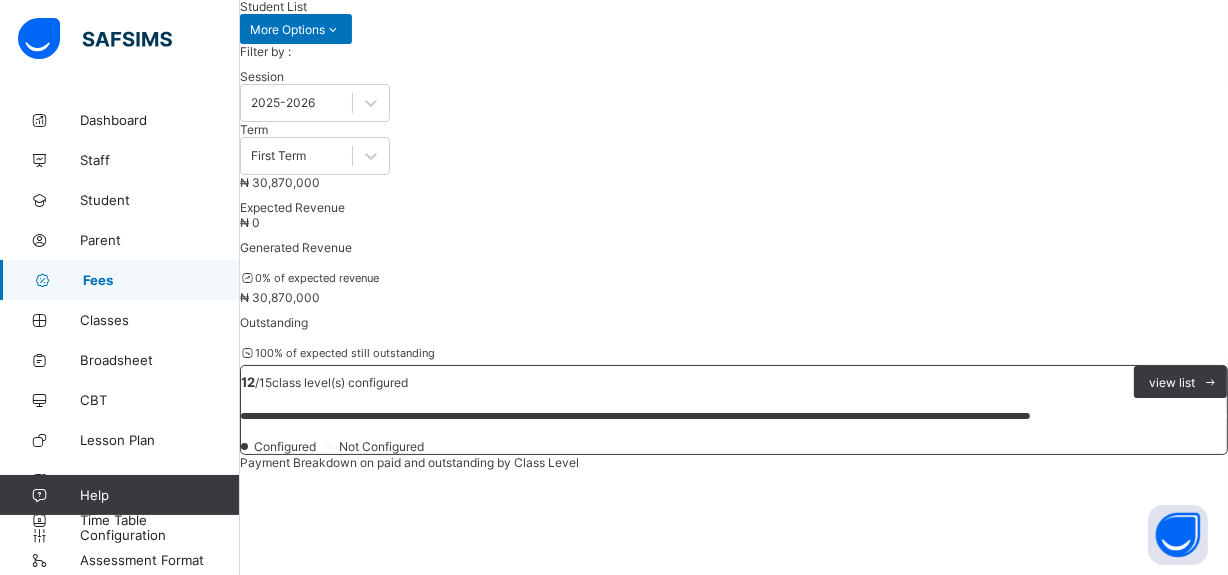 click 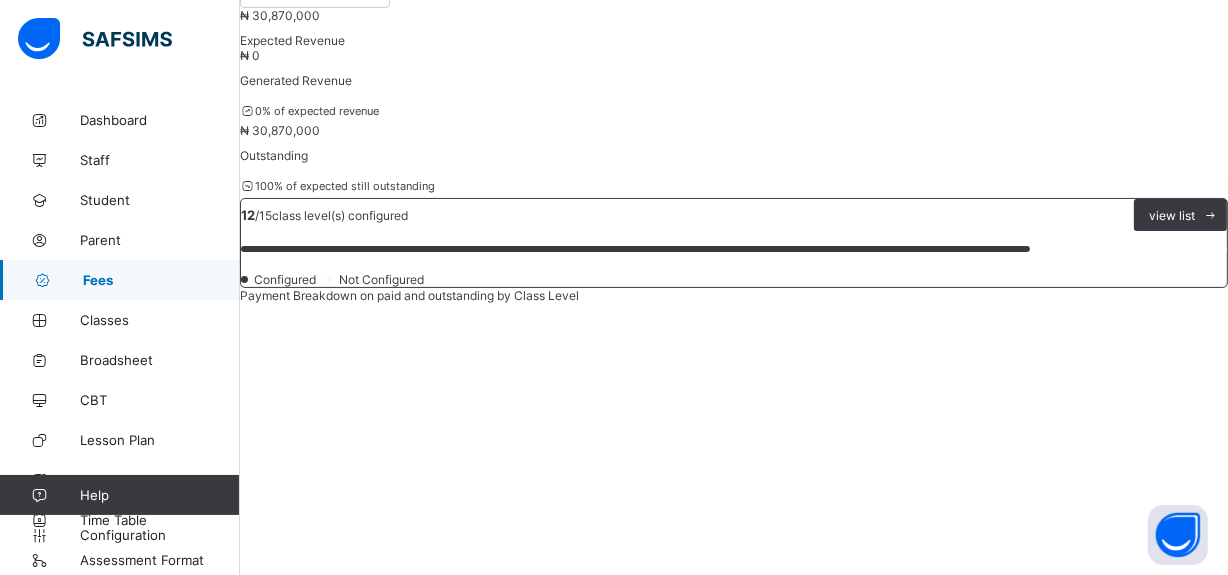 scroll, scrollTop: 343, scrollLeft: 0, axis: vertical 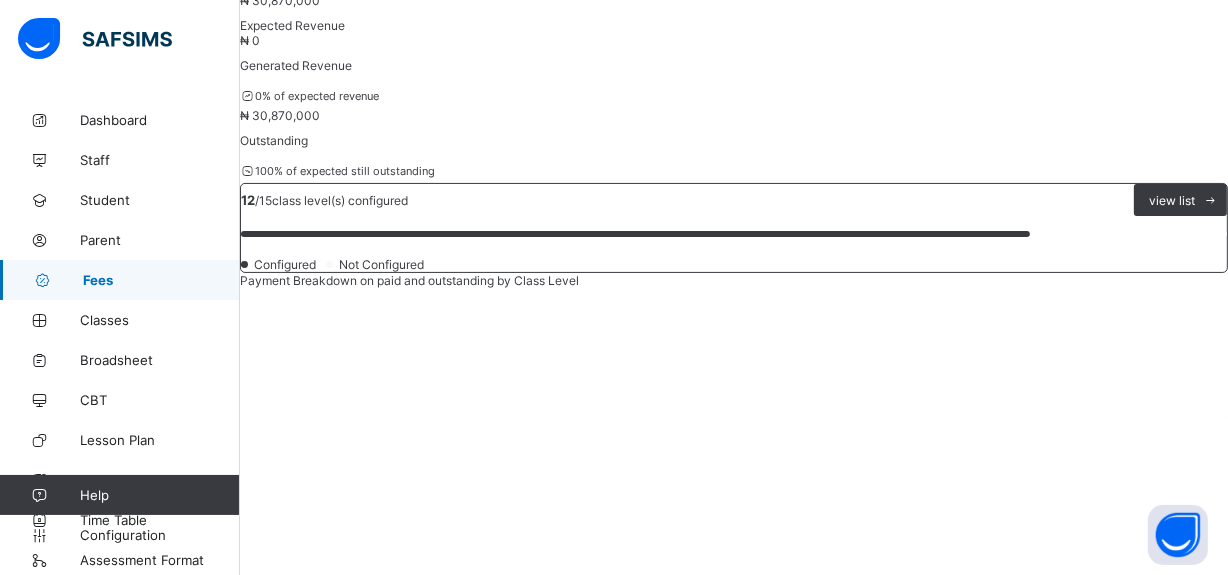 click on "Students Payment" at bounding box center (754, 1815) 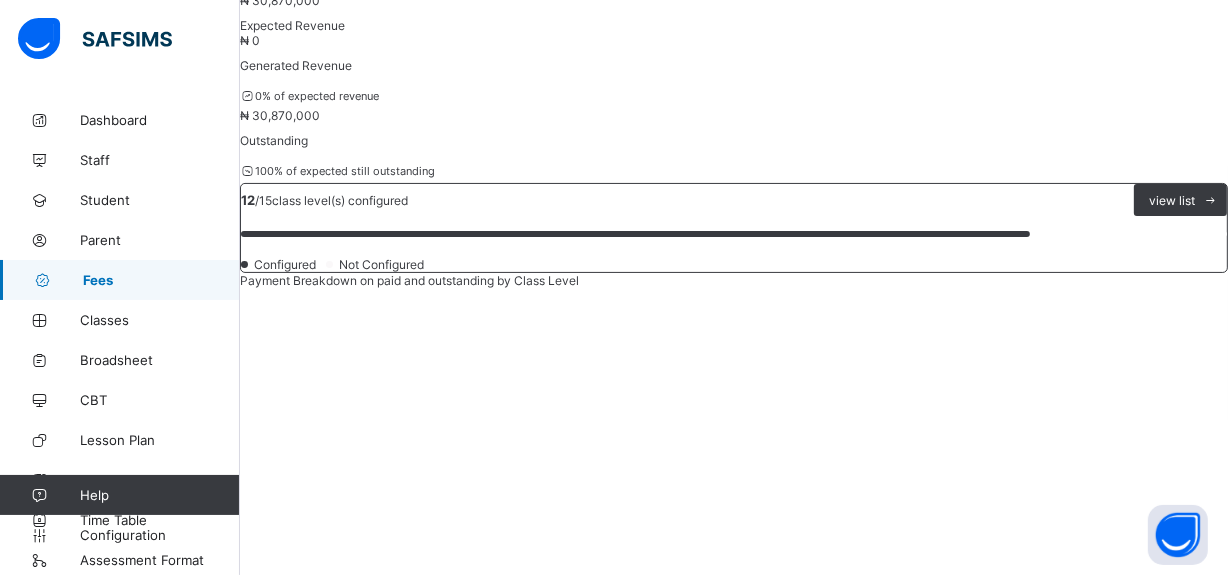 scroll, scrollTop: 0, scrollLeft: 0, axis: both 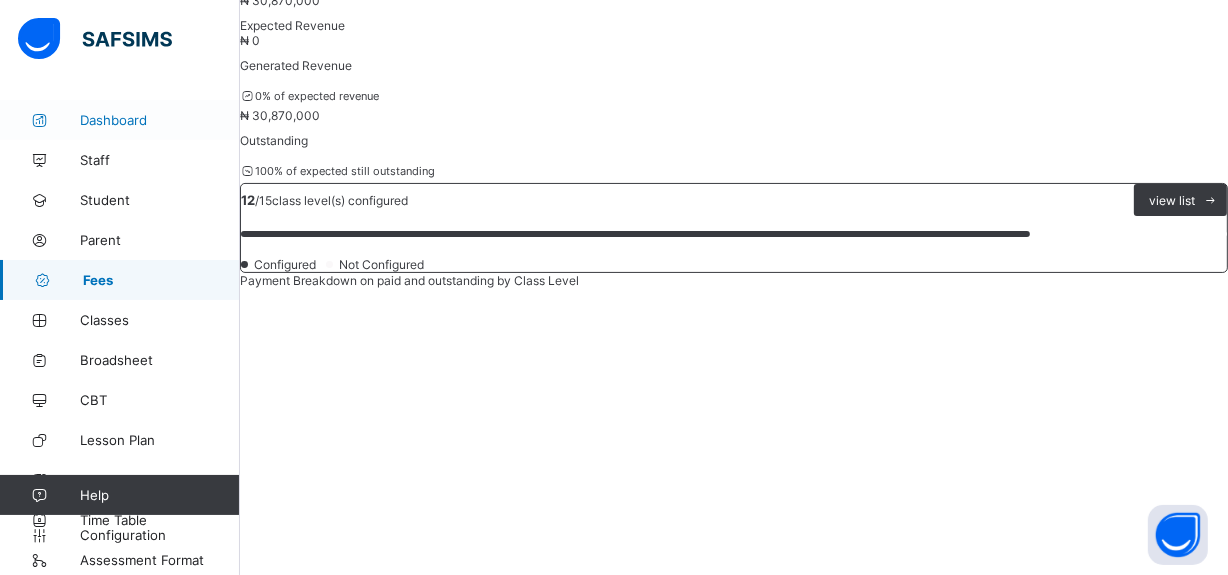 click on "Dashboard" at bounding box center (160, 120) 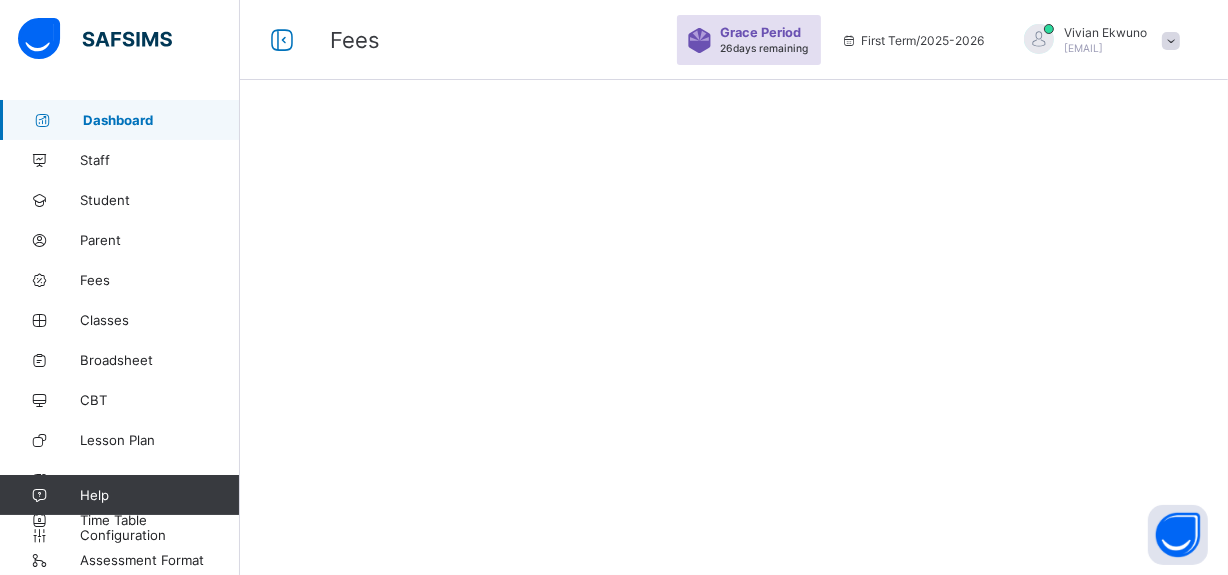 scroll, scrollTop: 0, scrollLeft: 0, axis: both 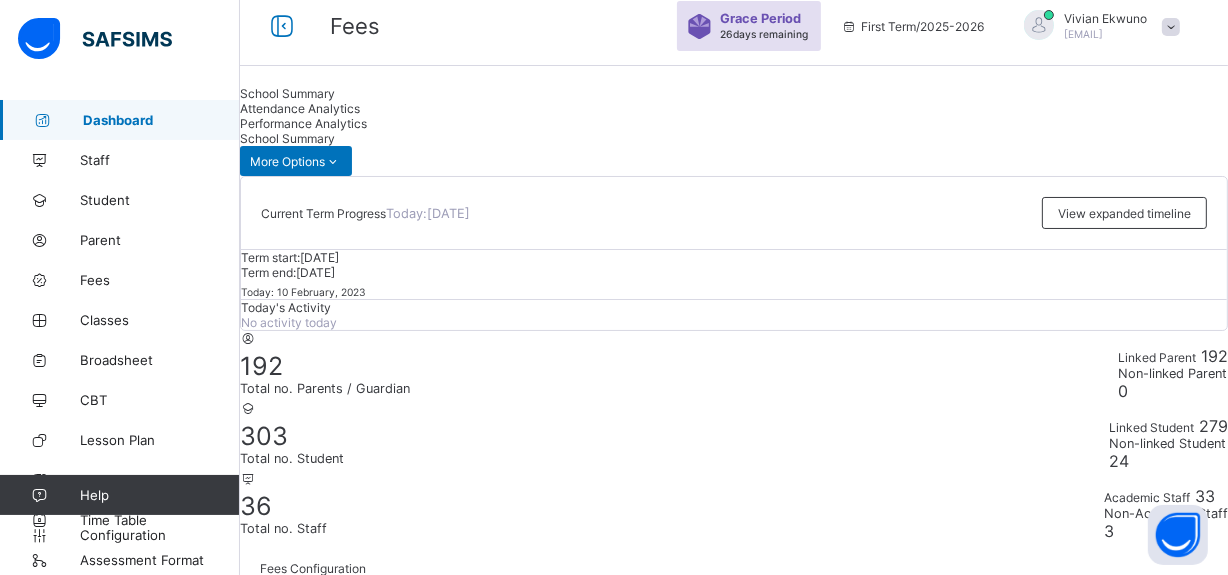 click on "First Term  /  2025-2026" at bounding box center (912, 26) 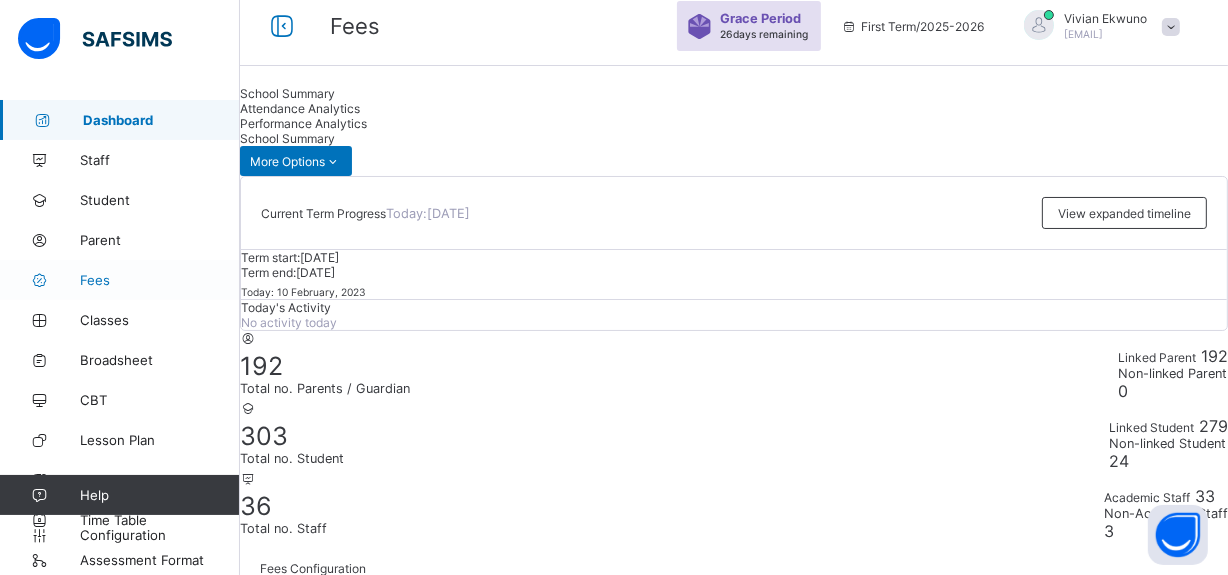 click on "Fees" at bounding box center (120, 280) 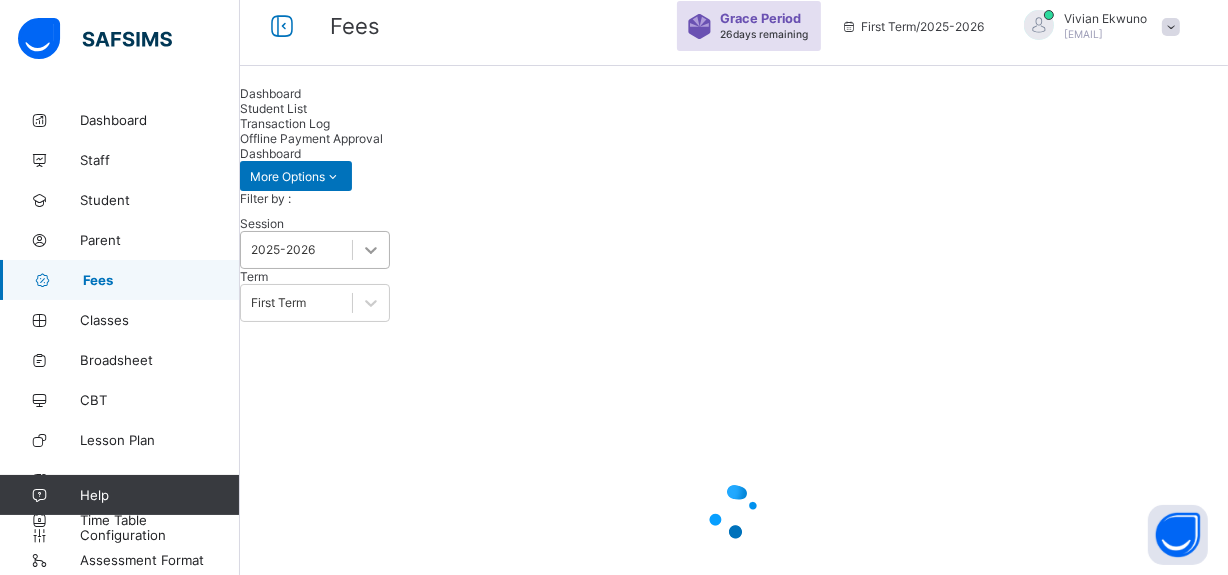 click 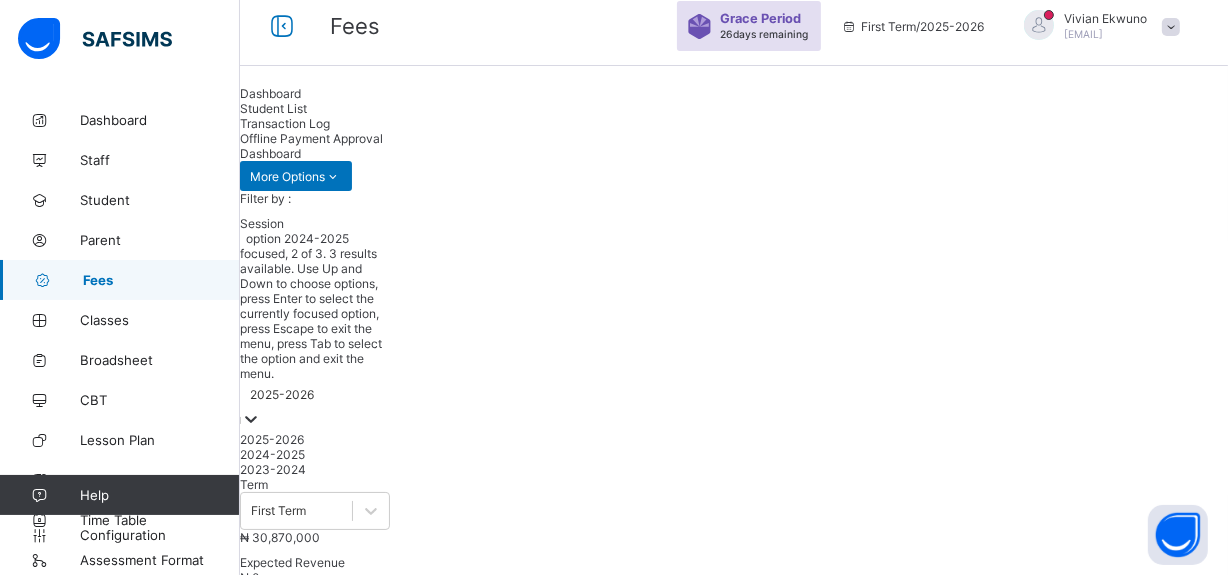 click on "2024-2025" at bounding box center (315, 454) 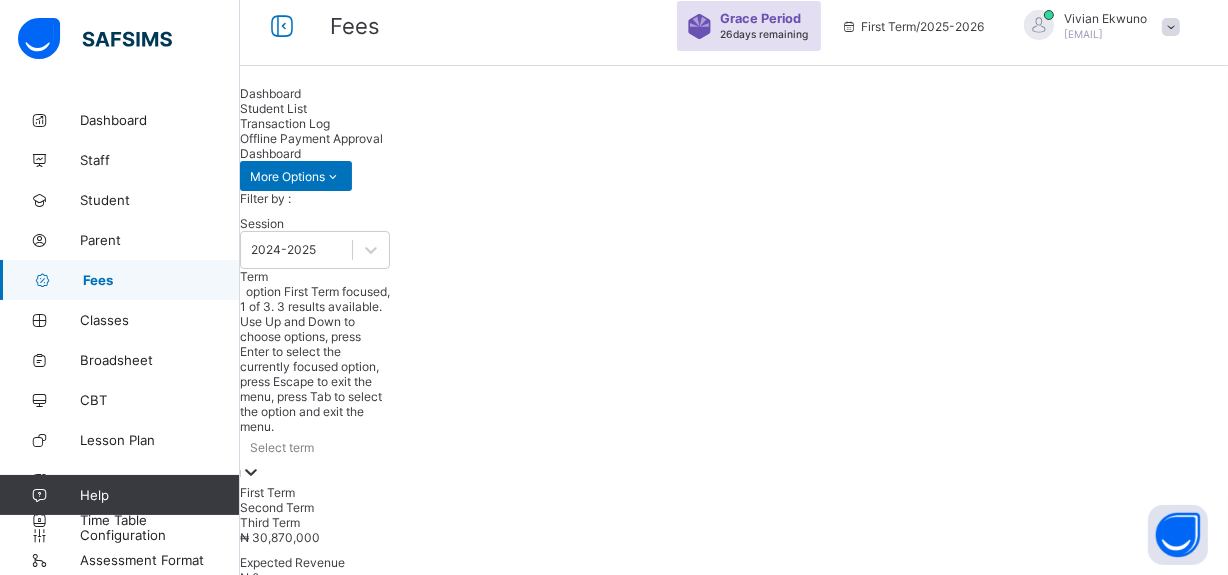 click on "Select term" at bounding box center [315, 448] 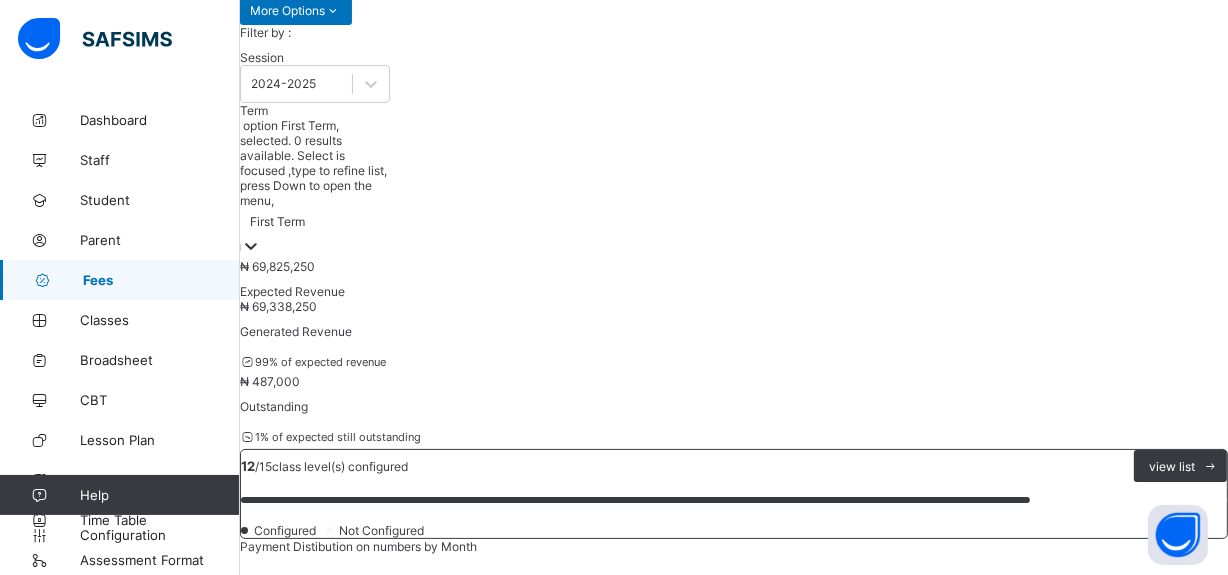 scroll, scrollTop: 211, scrollLeft: 0, axis: vertical 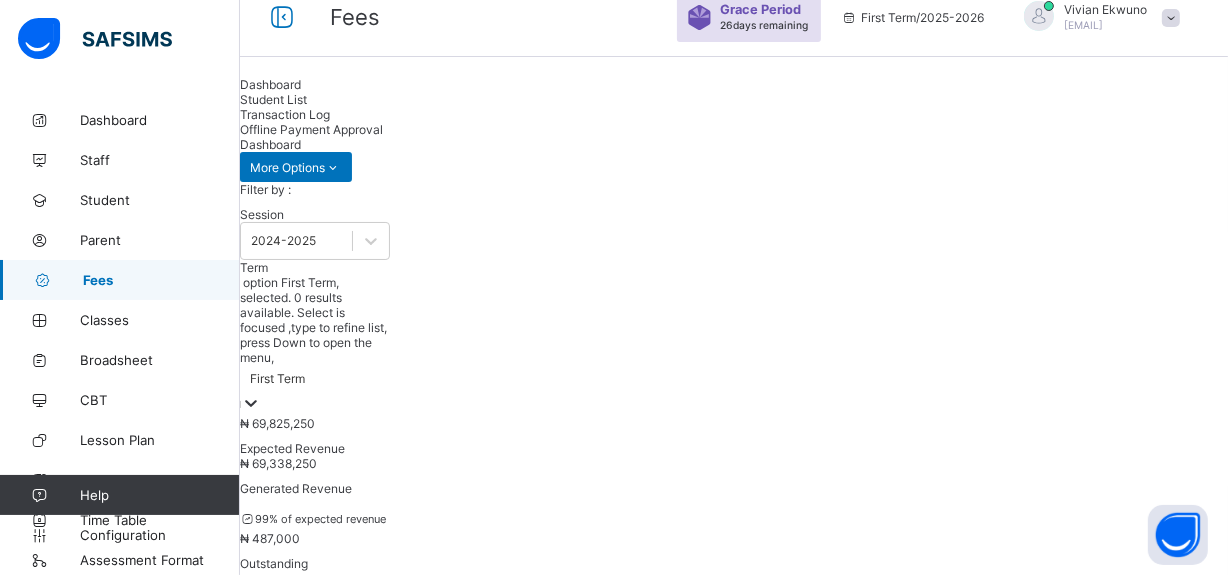 click on "First Term" at bounding box center [315, 379] 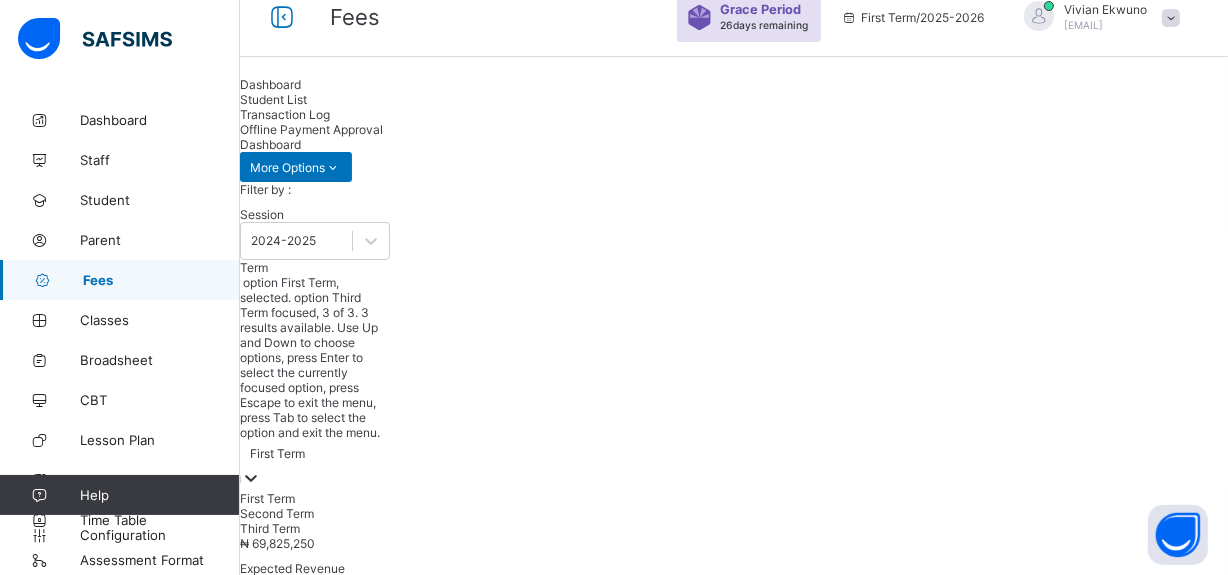 click on "Third Term" at bounding box center (315, 528) 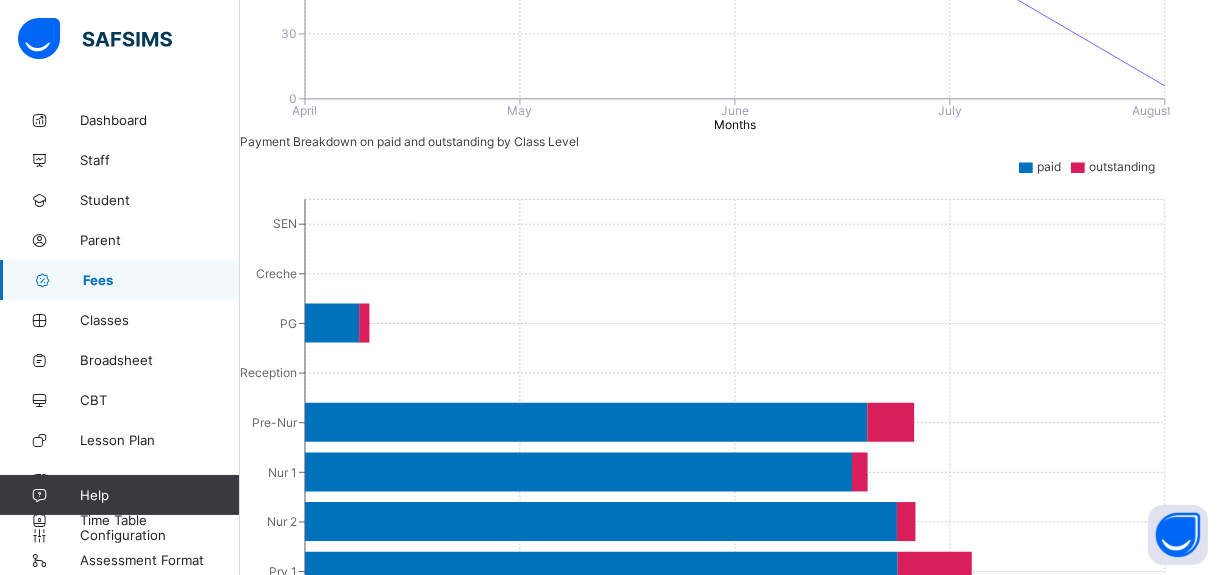 scroll, scrollTop: 933, scrollLeft: 0, axis: vertical 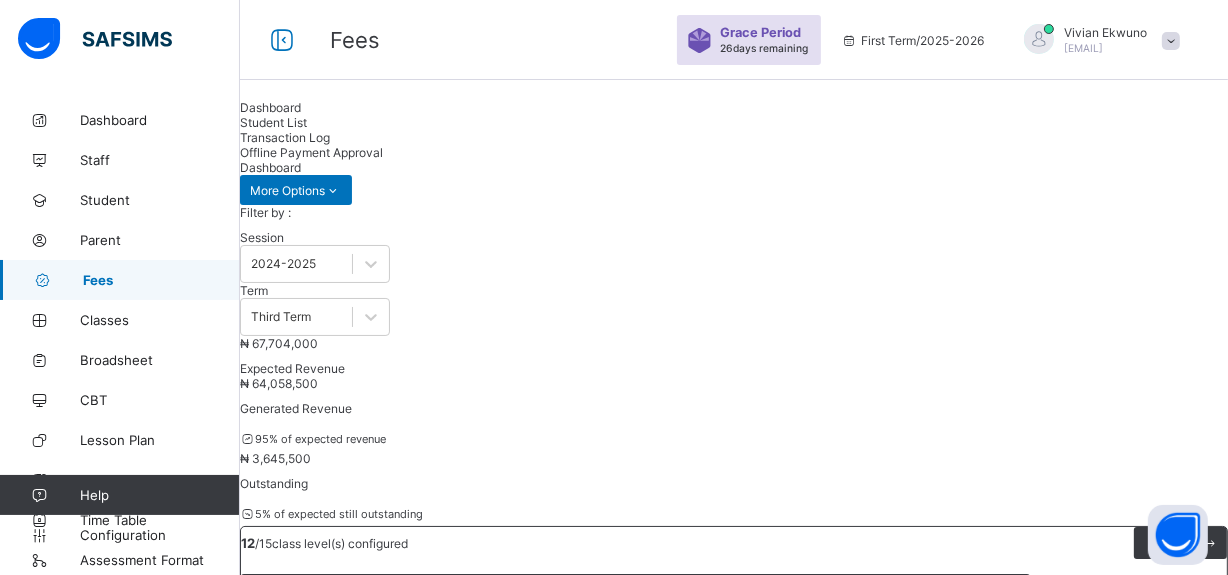 click on "Student List" at bounding box center (273, 122) 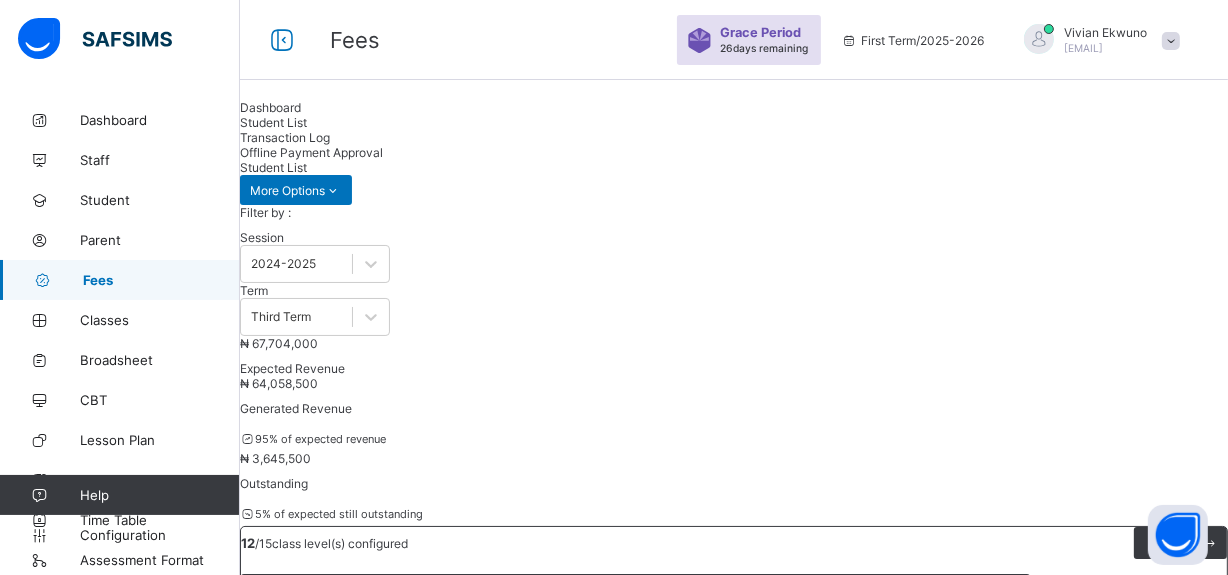 click on "First Term" at bounding box center [296, 2013] 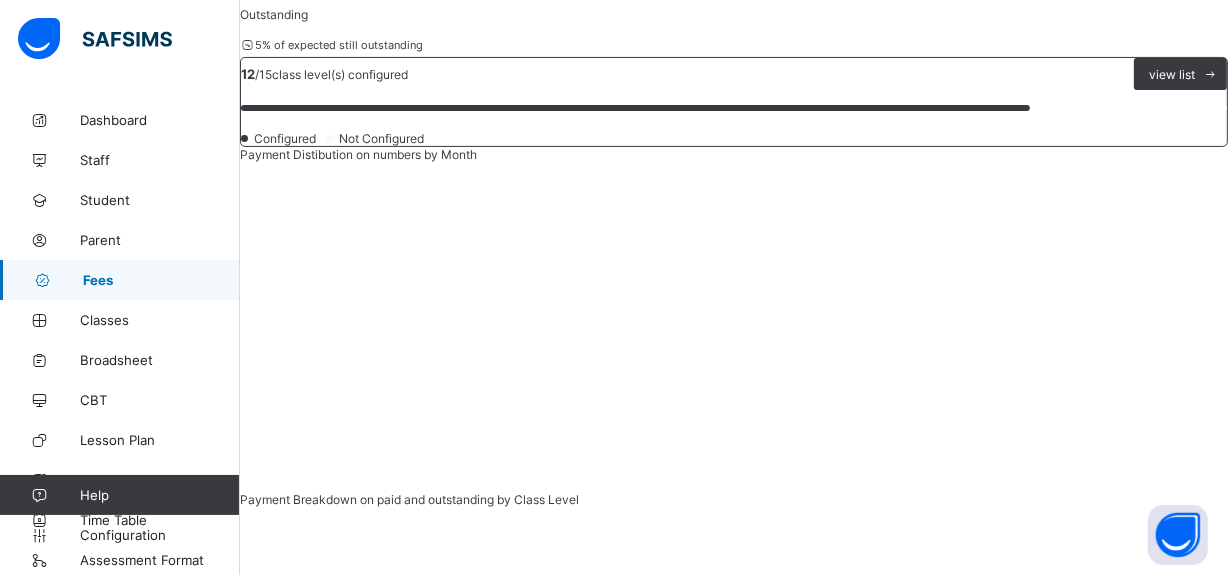scroll, scrollTop: 426, scrollLeft: 0, axis: vertical 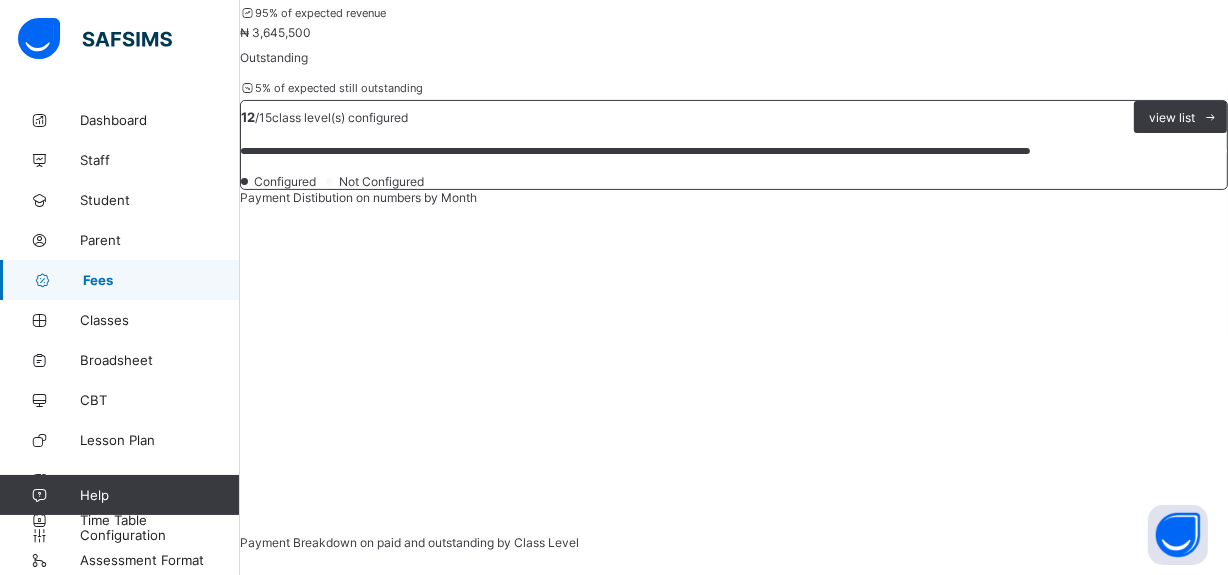 click on "Session [YEAR]-[YEAR] Term Select term Section Select class section Level Select Level Payment Type Select Payment Type Switch to parent view   ₦ 30,870,000   Expected Fees   ₦ 0 Paid Fees   ₦ 30,870,000 Outstanding Fees   Send payment link Download  Students Payment Students Payment Status Student Items Report Student Discount Report   Notify Defaulters   Student Level Class Amount Discount Expected Paid Outstanding Actions [LAST] [LAST] [LAST] GS/24/0421   Nursery One     Oak     ₦ 275,000     ₦ 0     ₦ 275,000     ₦ 0     ₦ 275,000   View [LAST] [FIRST] [LAST] GS/25/00474   Nursery One     Oak     ₦ 275,000     ₦ 0     ₦ 275,000     ₦ 0     ₦ 275,000   View [LAST] [FIRST] [LAST] GS/24/0395   Nursery Two     Sapphire     ₦ 275,000     ₦ 0     ₦ 275,000     ₦ 0     ₦ 275,000   View [LAST] [FIRST]  GS/23/0358   Nursery Two     Sapphire     ₦ 275,000     ₦ 0     ₦ 275,000     ₦ 0     ₦ 275,000   View [LAST] [LAST] [LAST] GS/24/0442   Nursery One     Oak     ₦ 275,000" at bounding box center [734, 1983] 